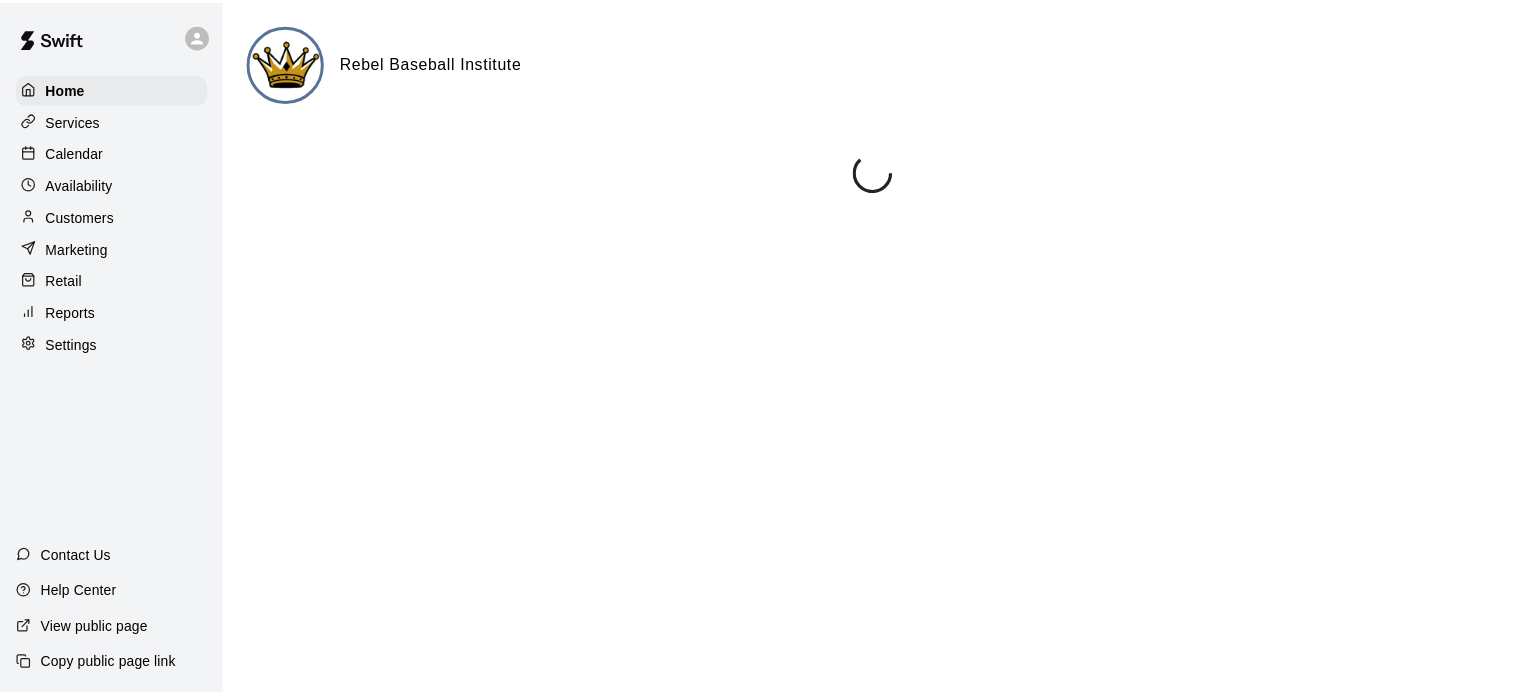 scroll, scrollTop: 0, scrollLeft: 0, axis: both 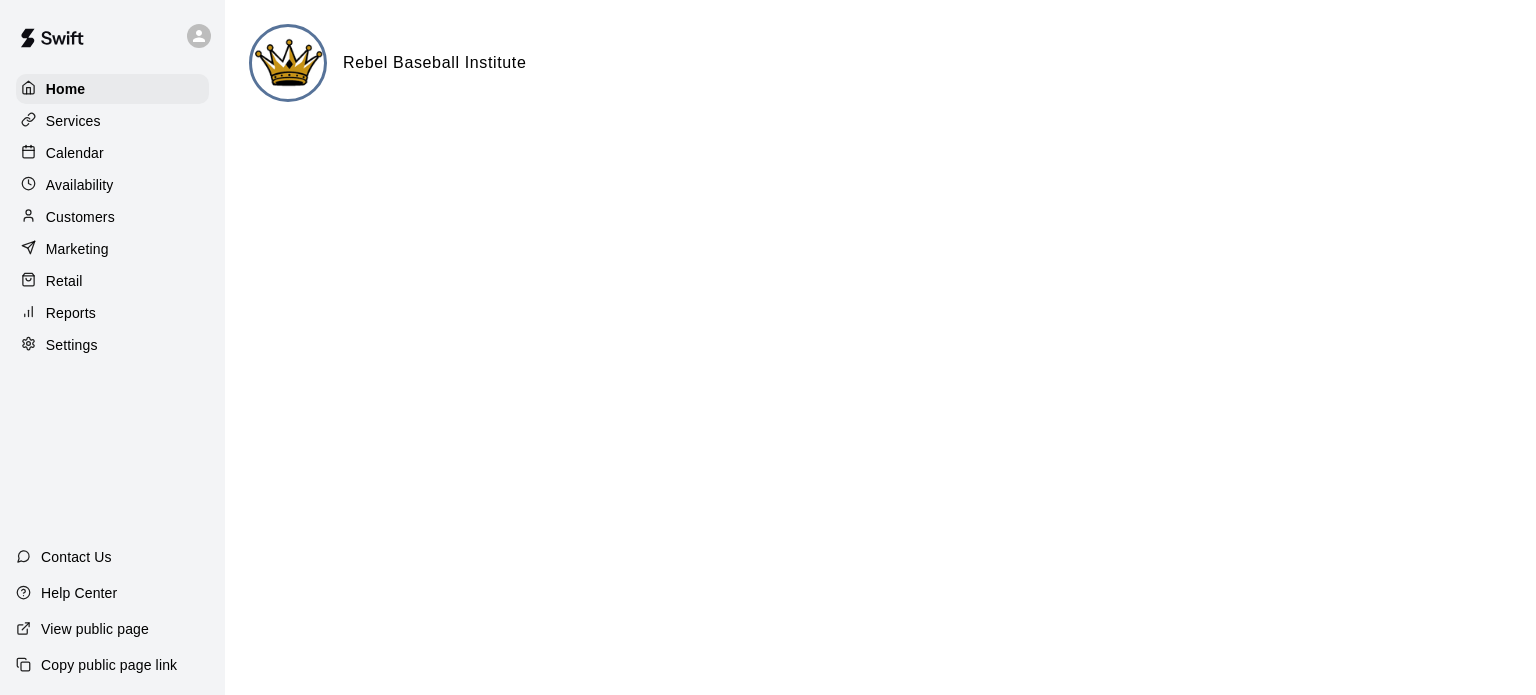 click on "Customers" at bounding box center (80, 217) 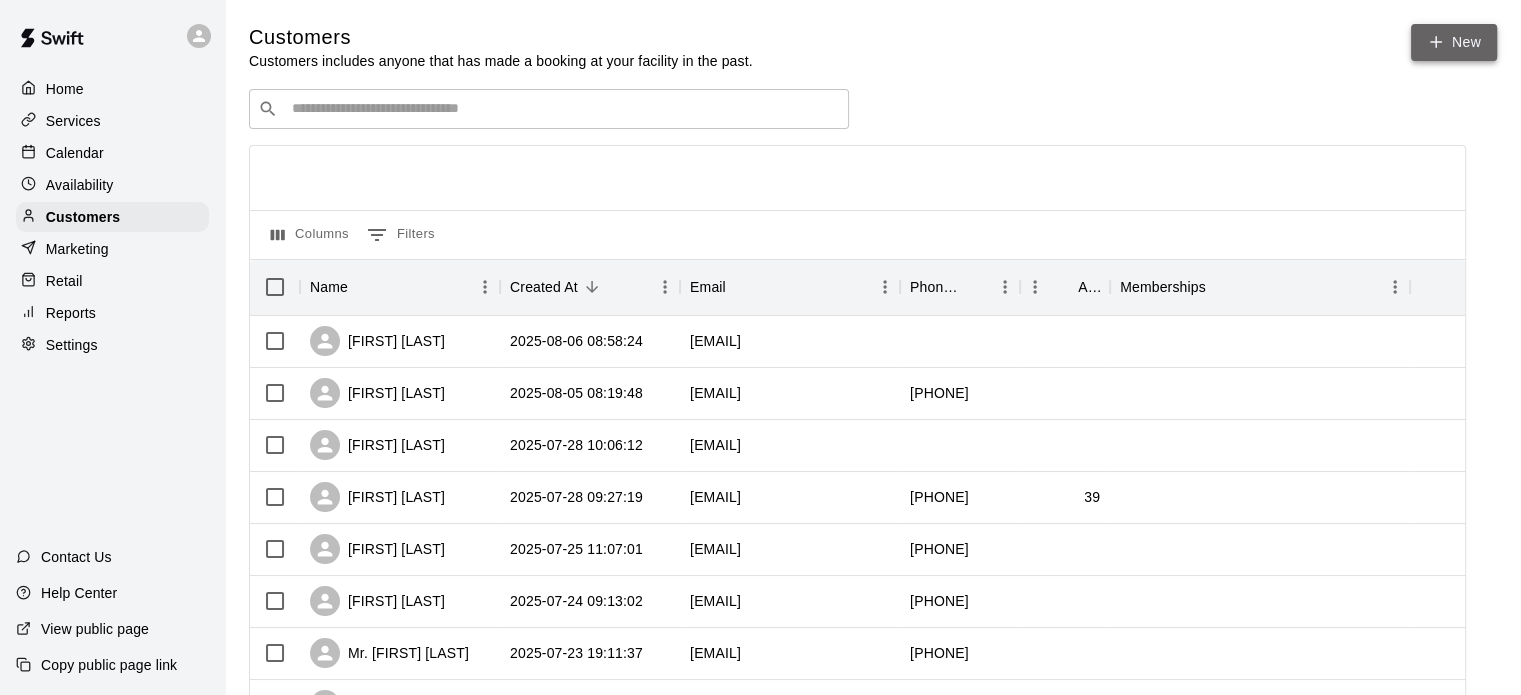 click on "New" at bounding box center (1454, 42) 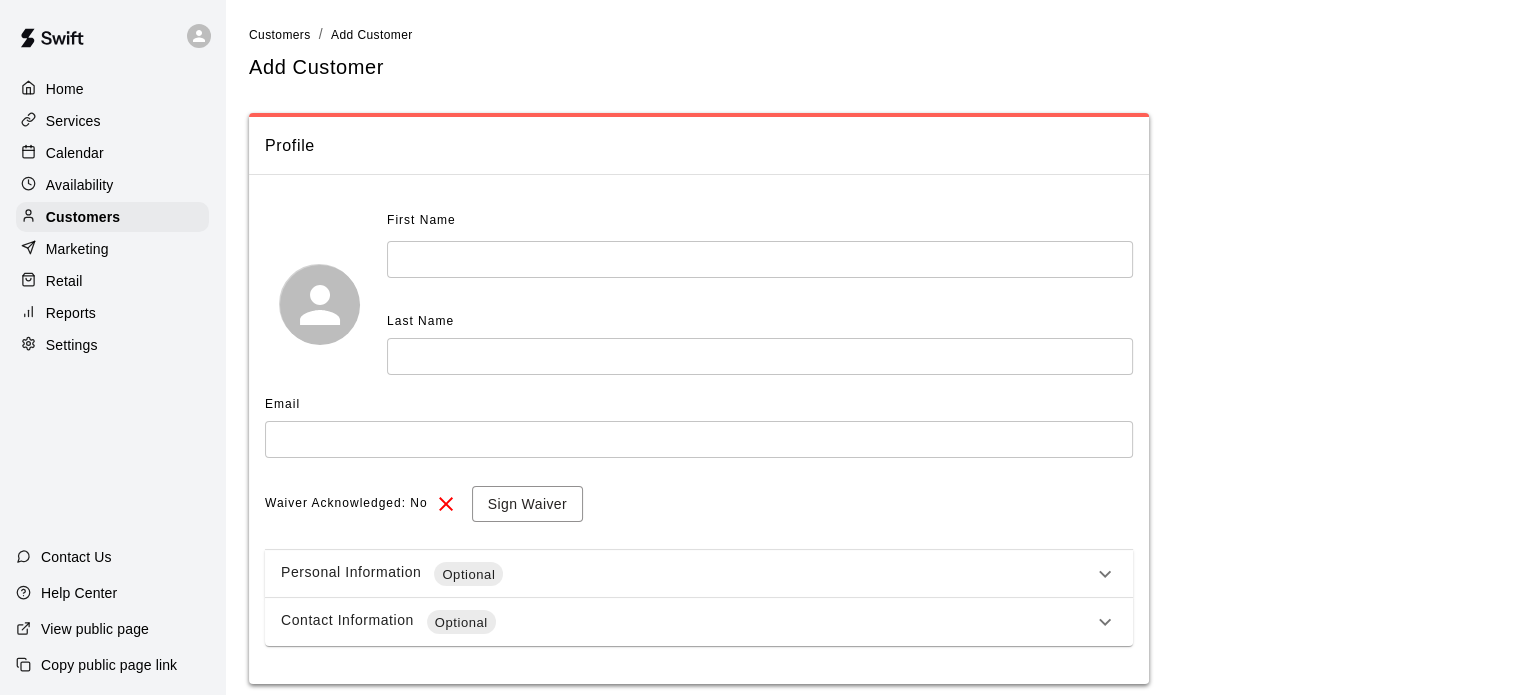 click at bounding box center [699, 439] 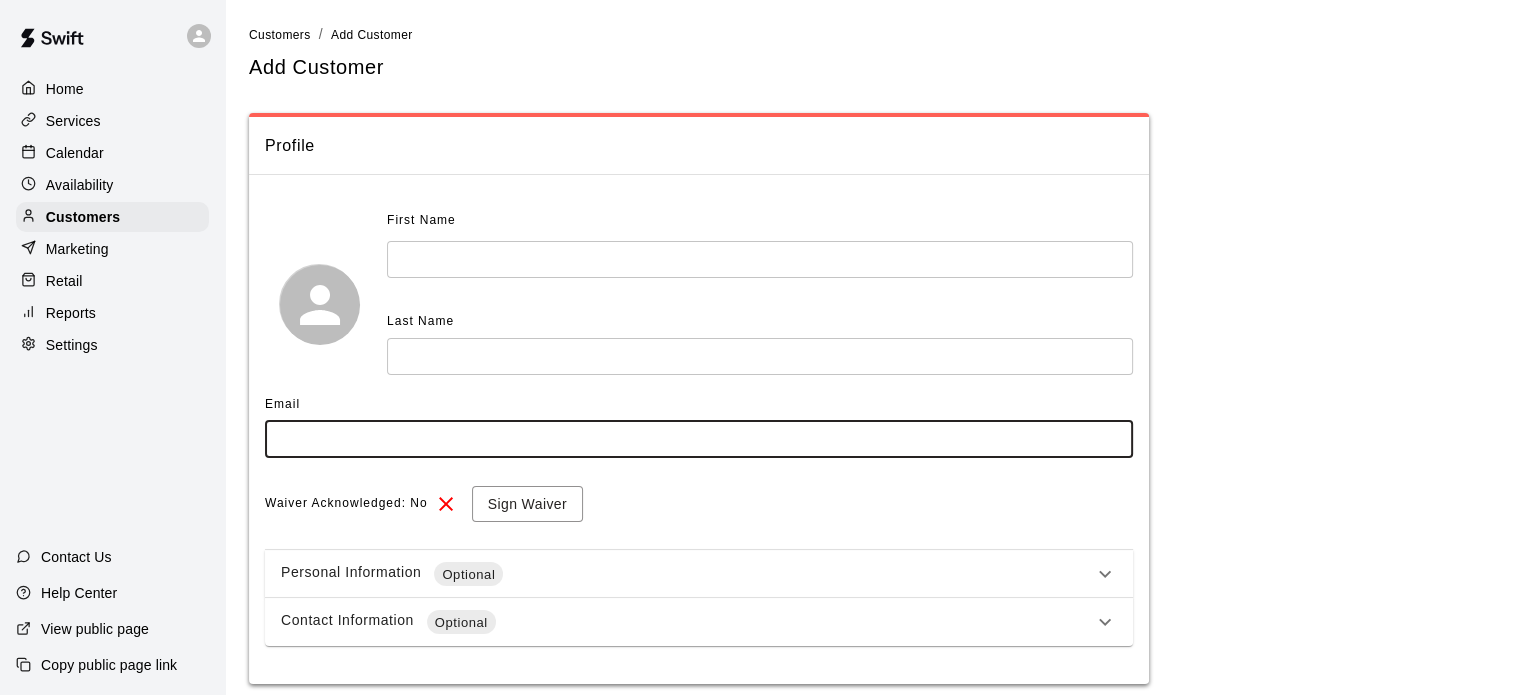 paste on "**********" 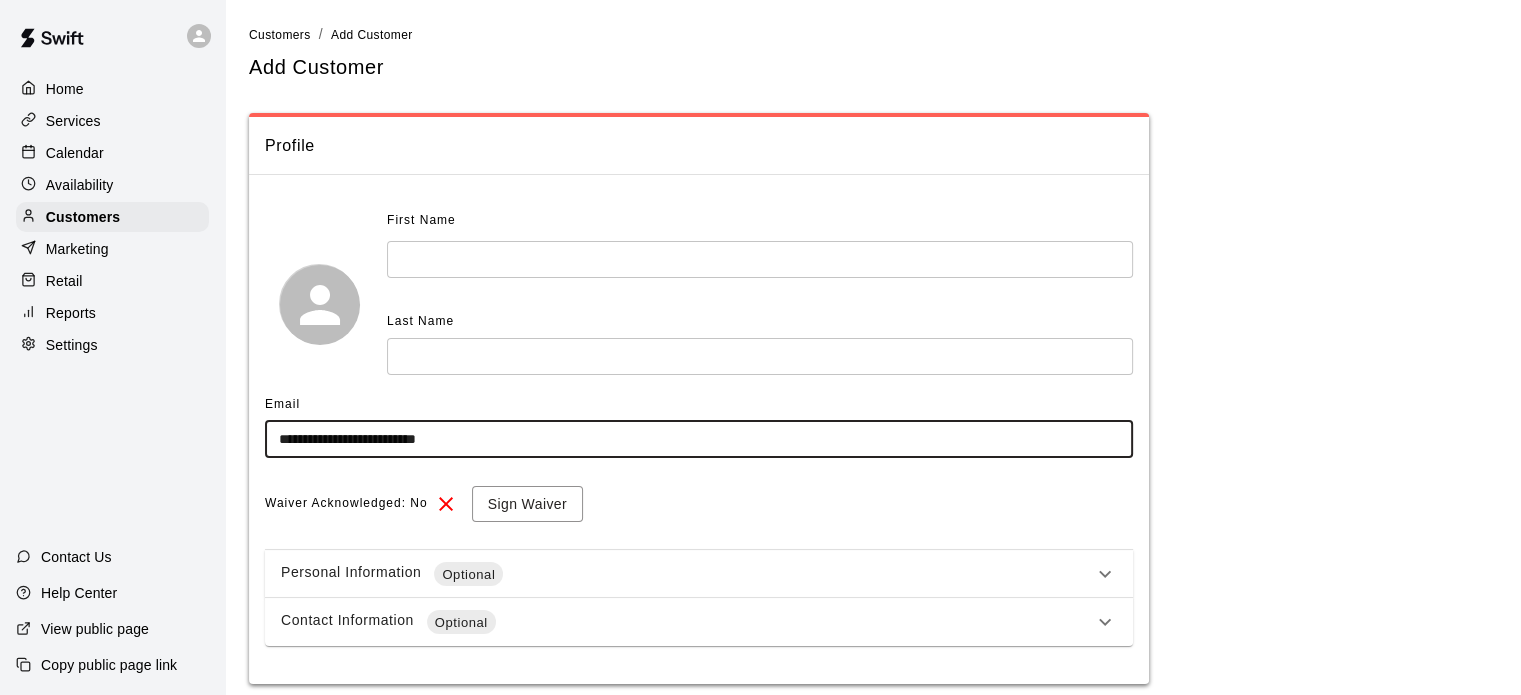 type on "**********" 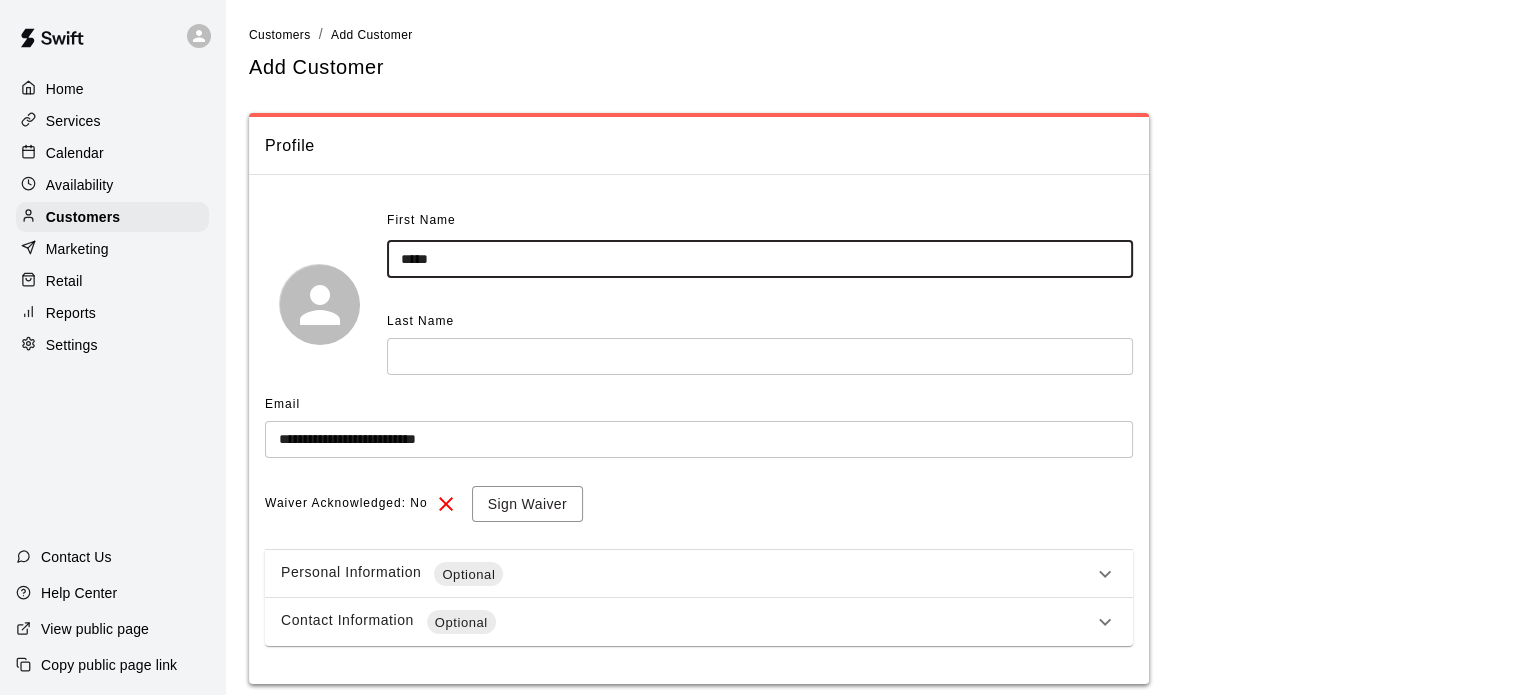 type on "*****" 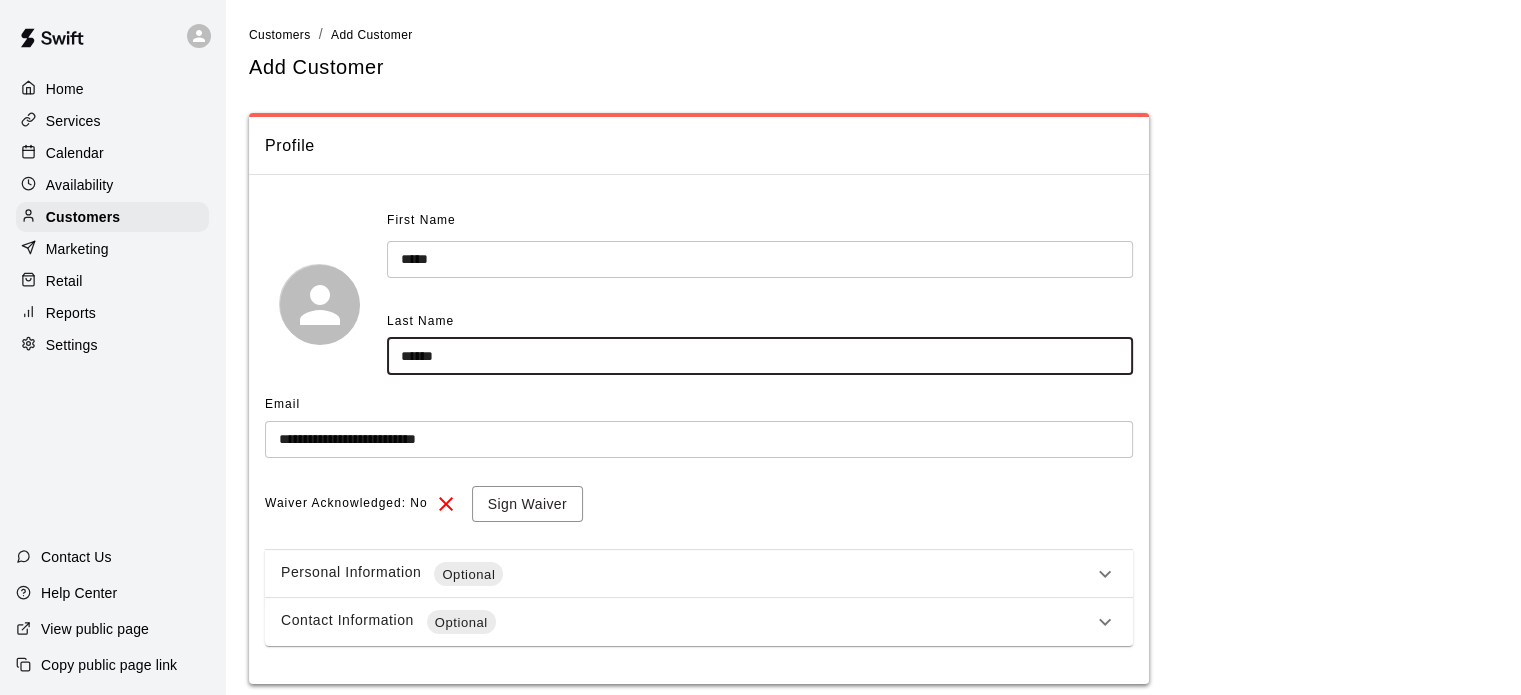 scroll, scrollTop: 68, scrollLeft: 0, axis: vertical 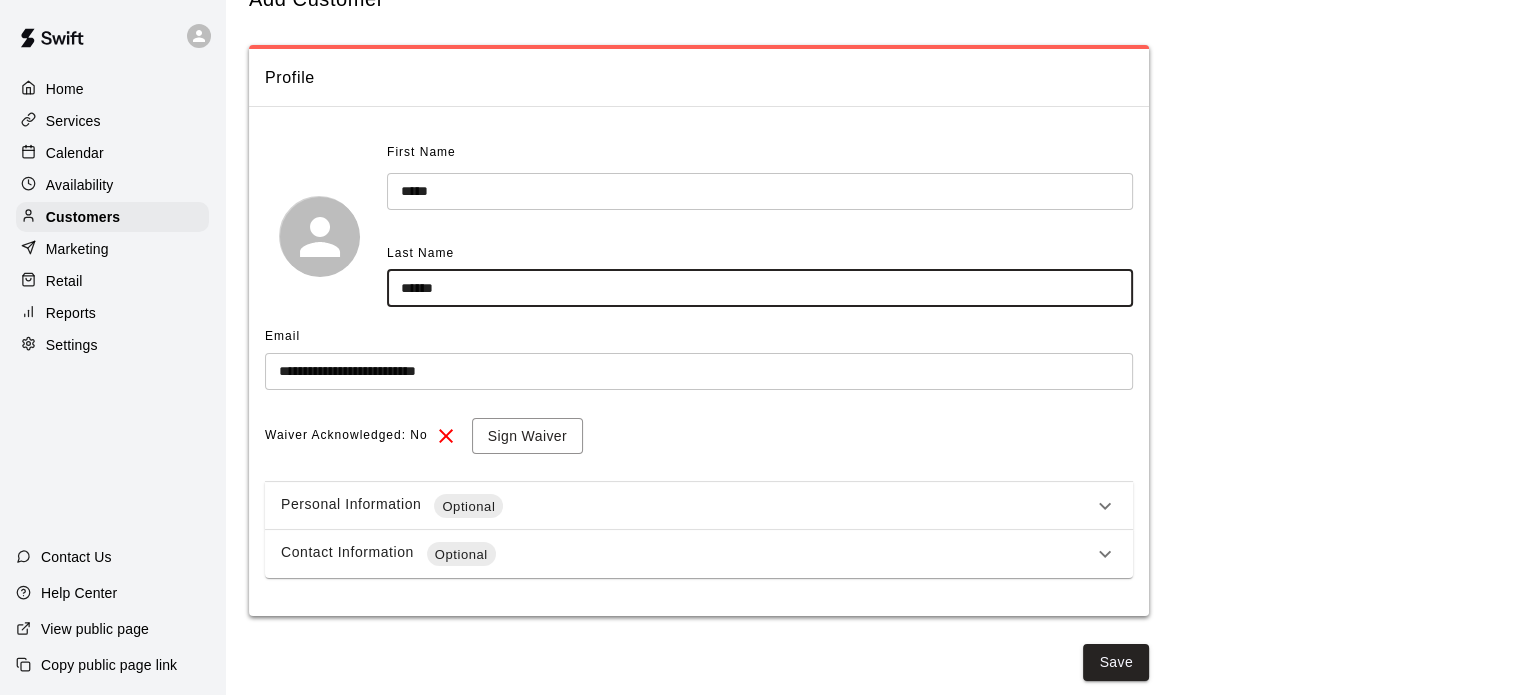 type on "******" 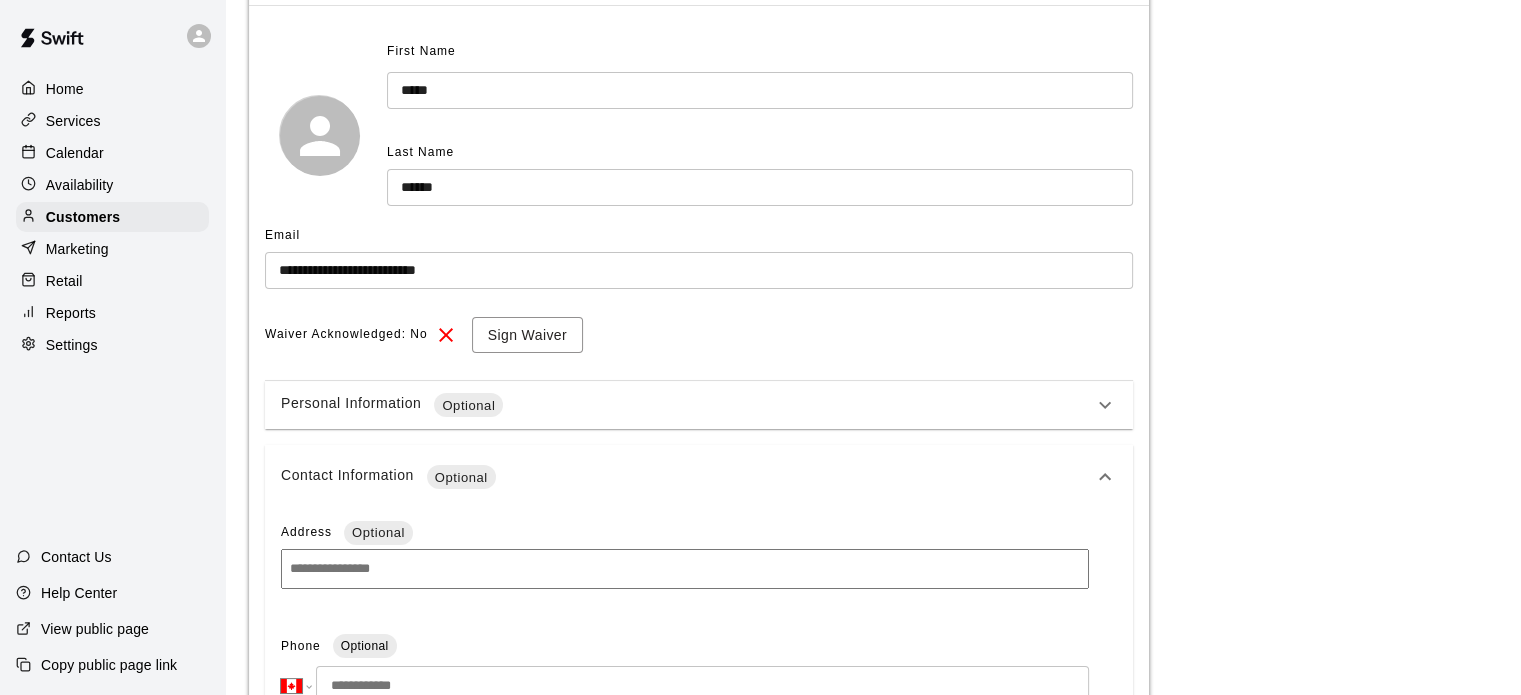 scroll, scrollTop: 168, scrollLeft: 0, axis: vertical 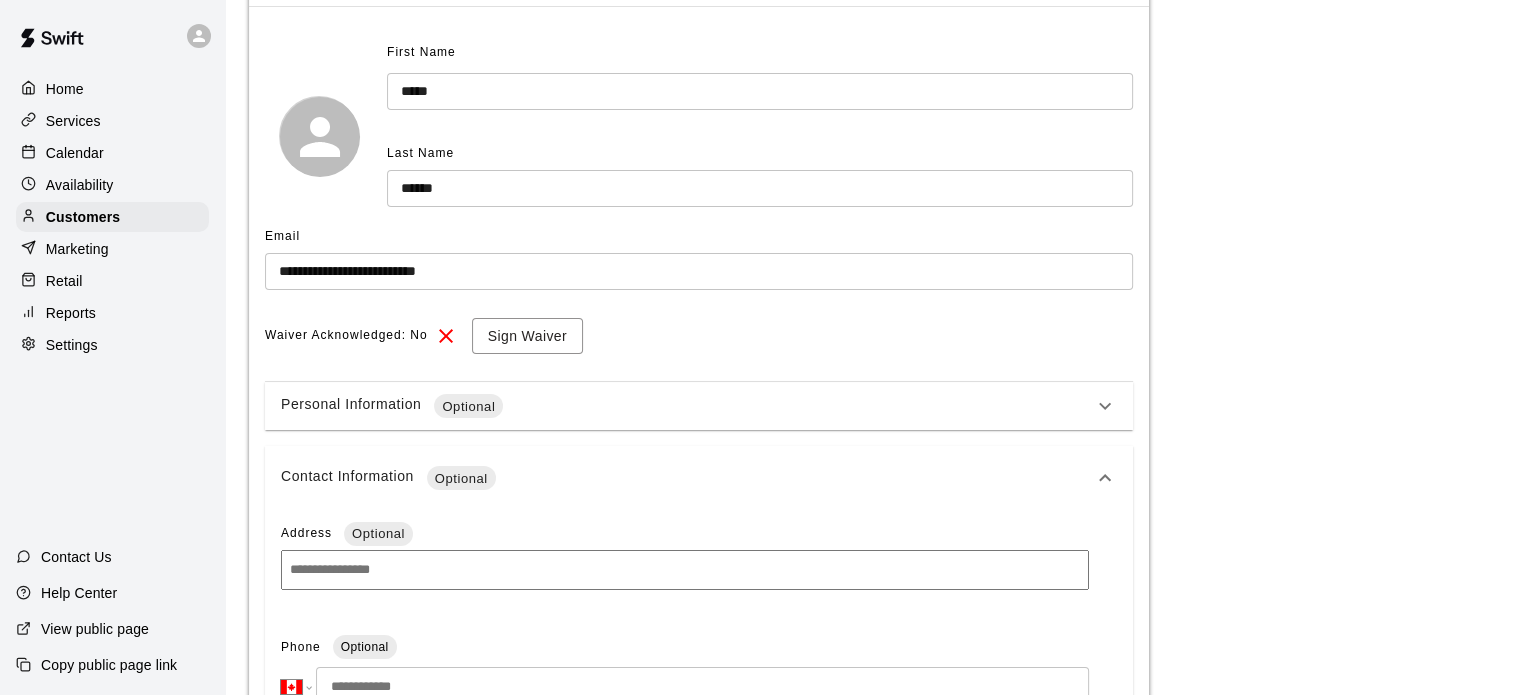 click on "Personal Information Optional" at bounding box center (699, 406) 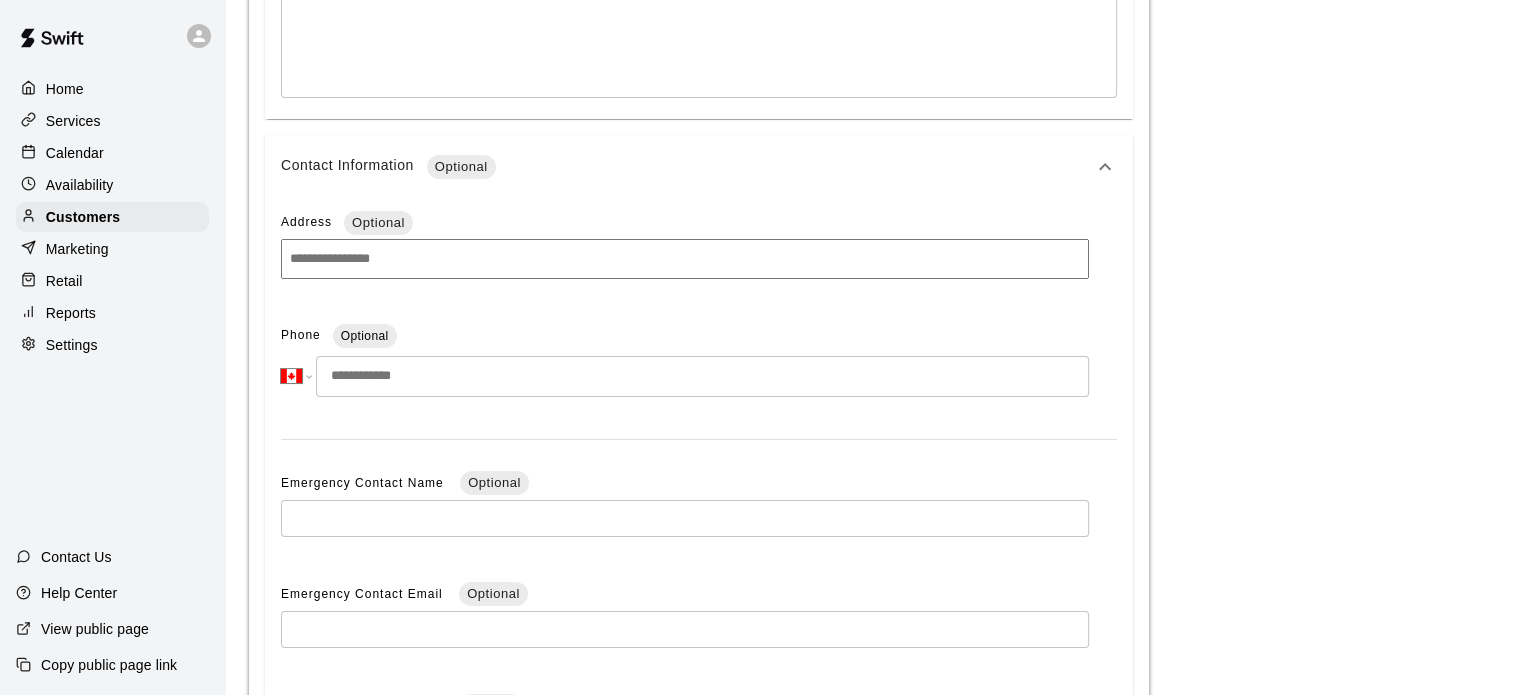 scroll, scrollTop: 1413, scrollLeft: 0, axis: vertical 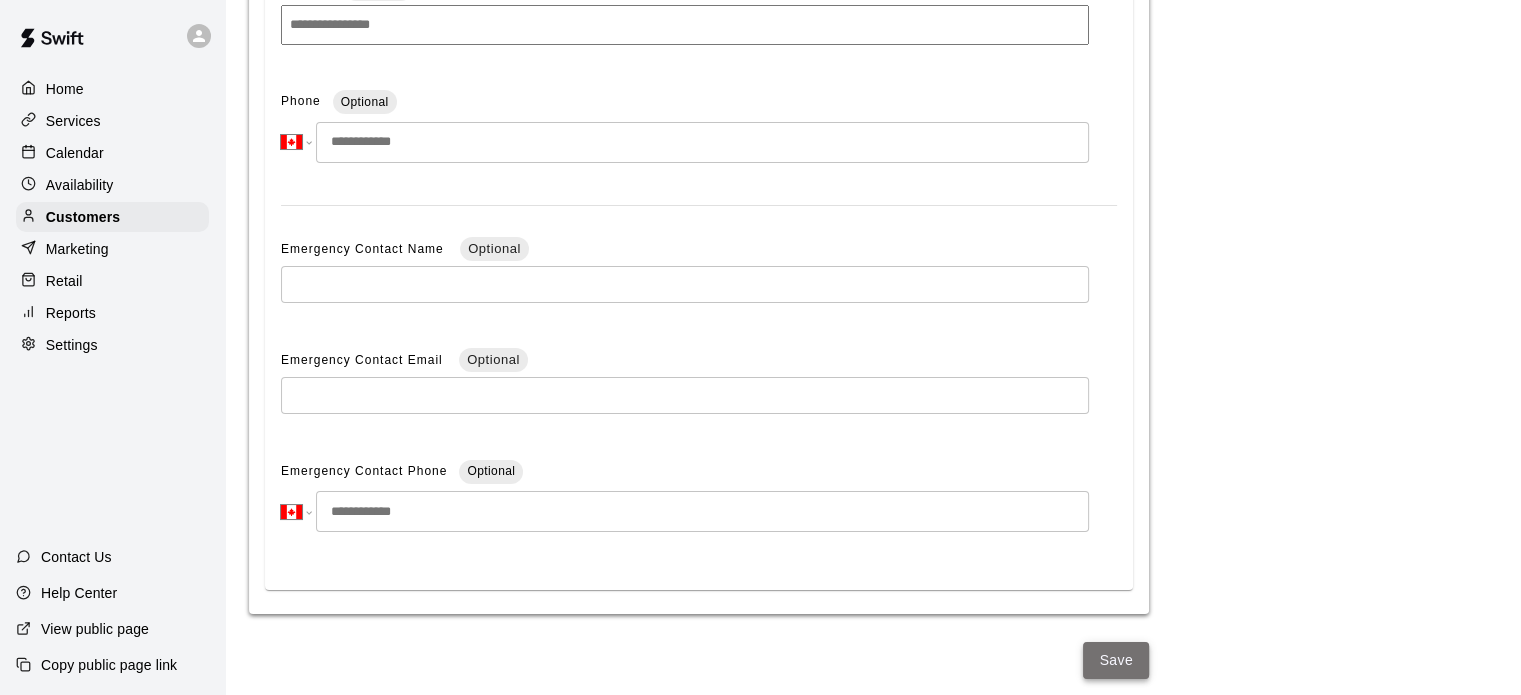 click on "Save" at bounding box center (1116, 660) 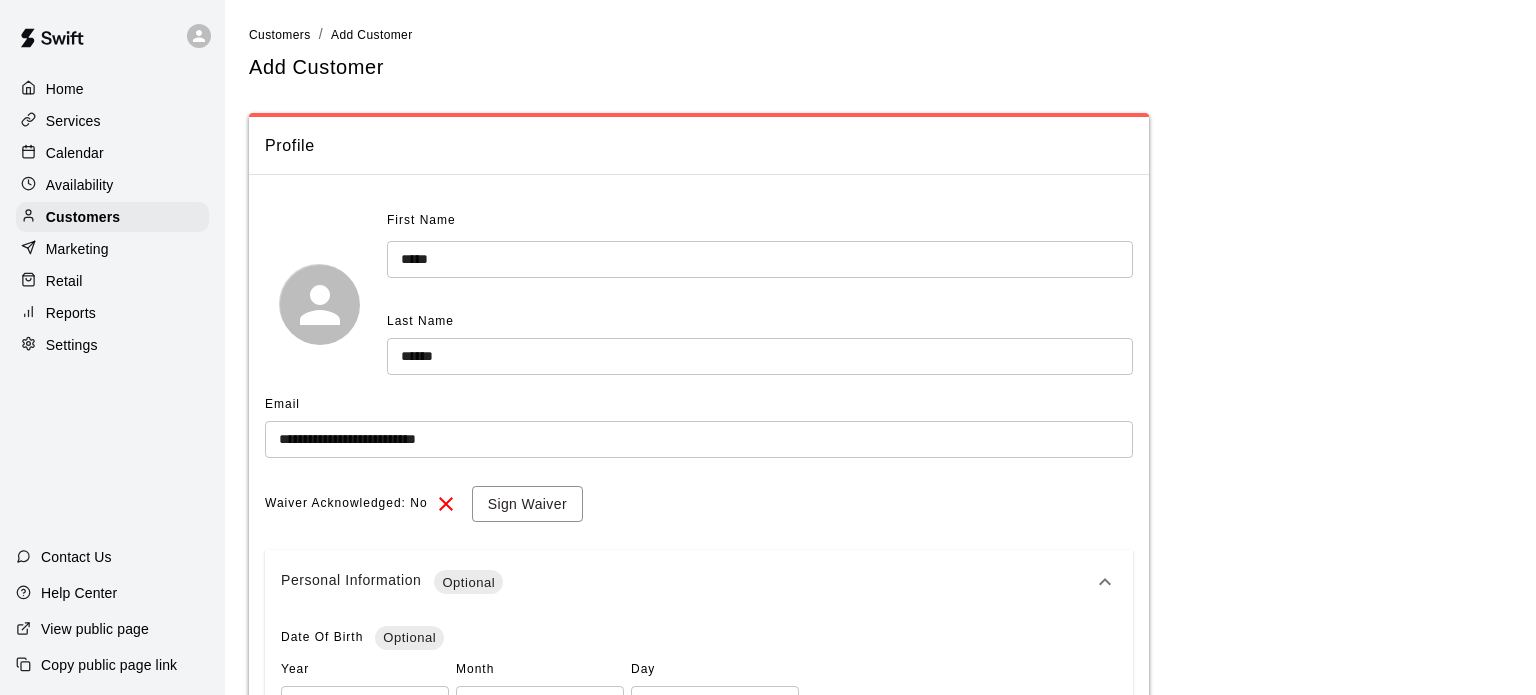 select on "**" 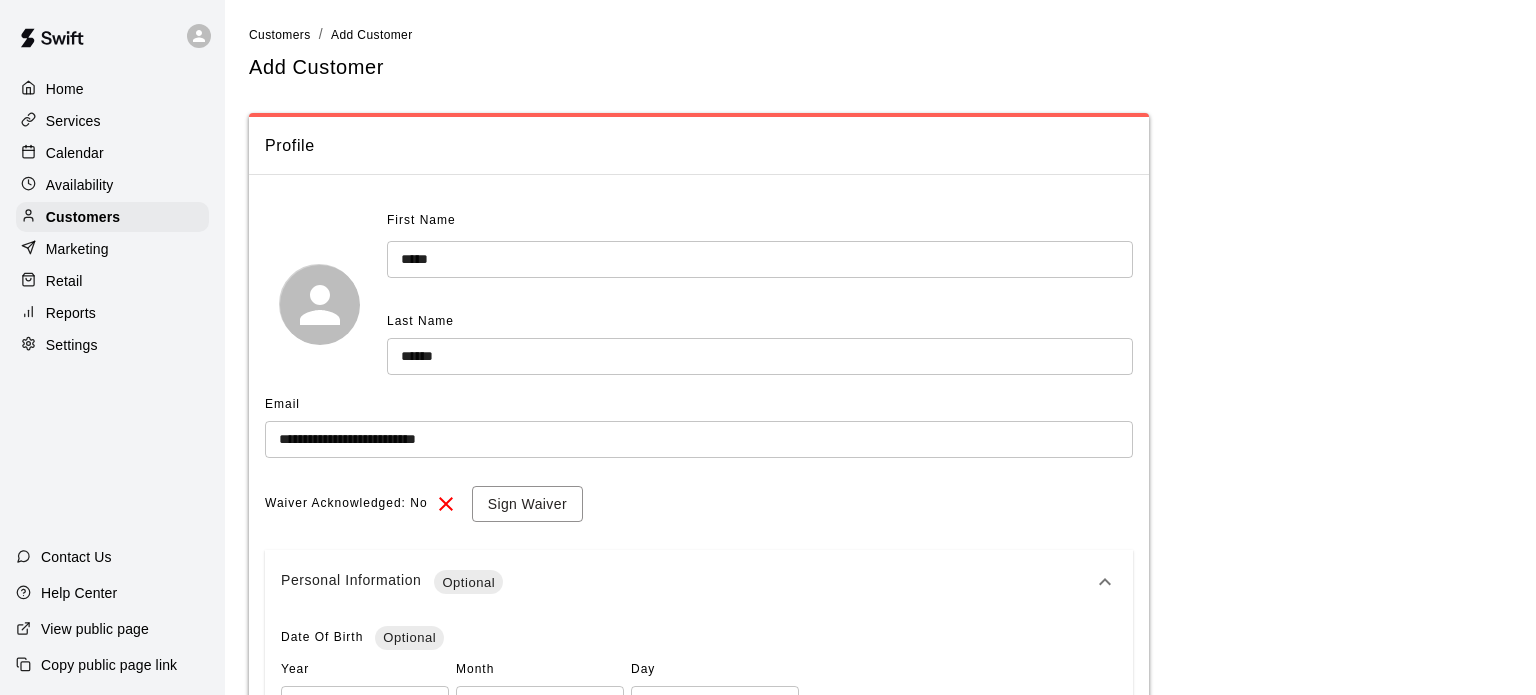 select on "**" 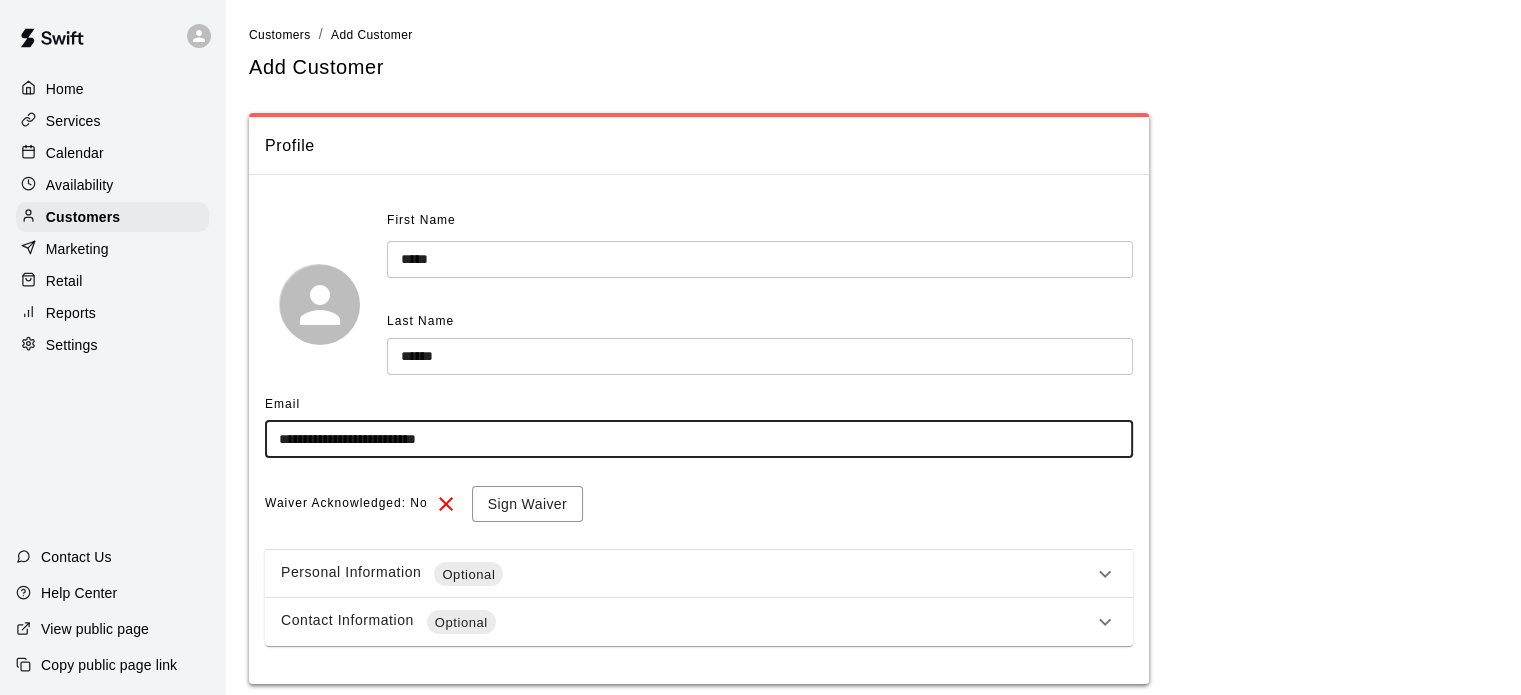 drag, startPoint x: 524, startPoint y: 439, endPoint x: 233, endPoint y: 445, distance: 291.06186 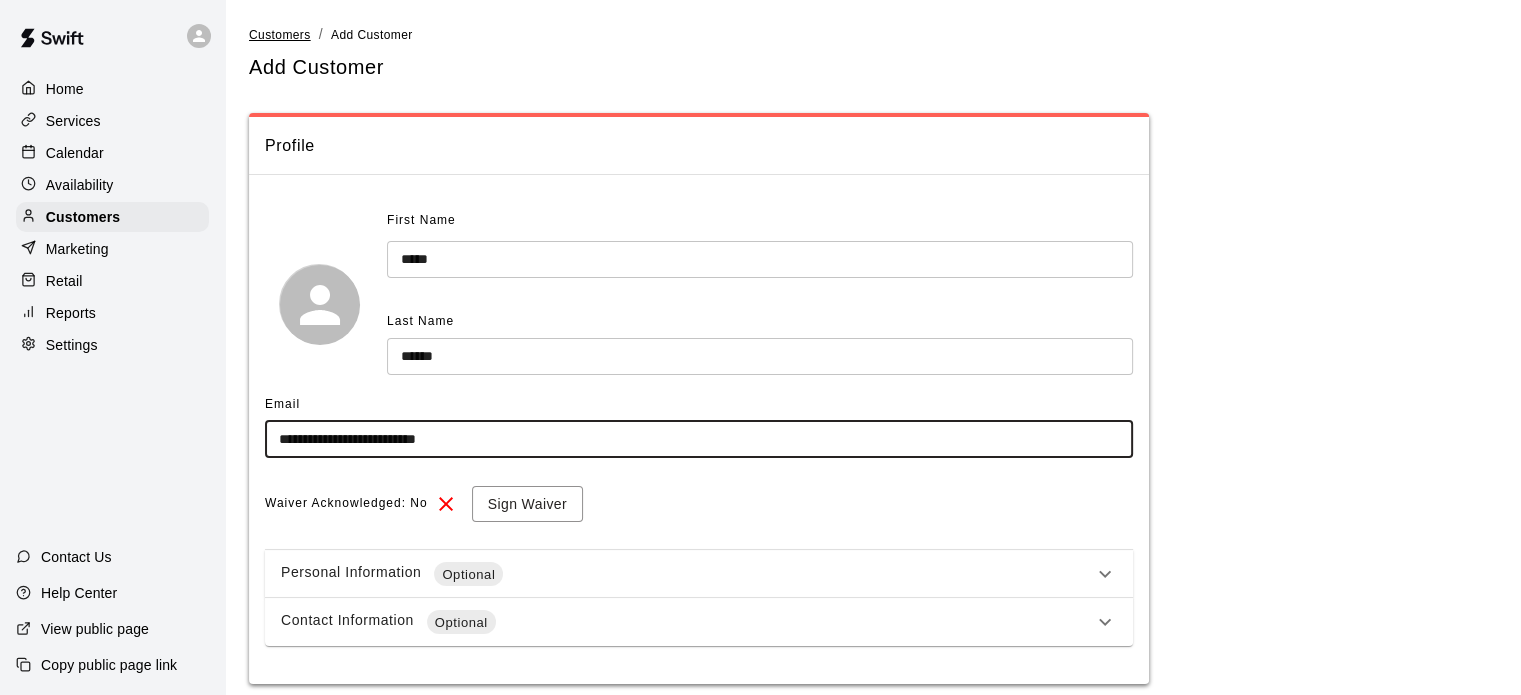 click on "Customers" at bounding box center (280, 35) 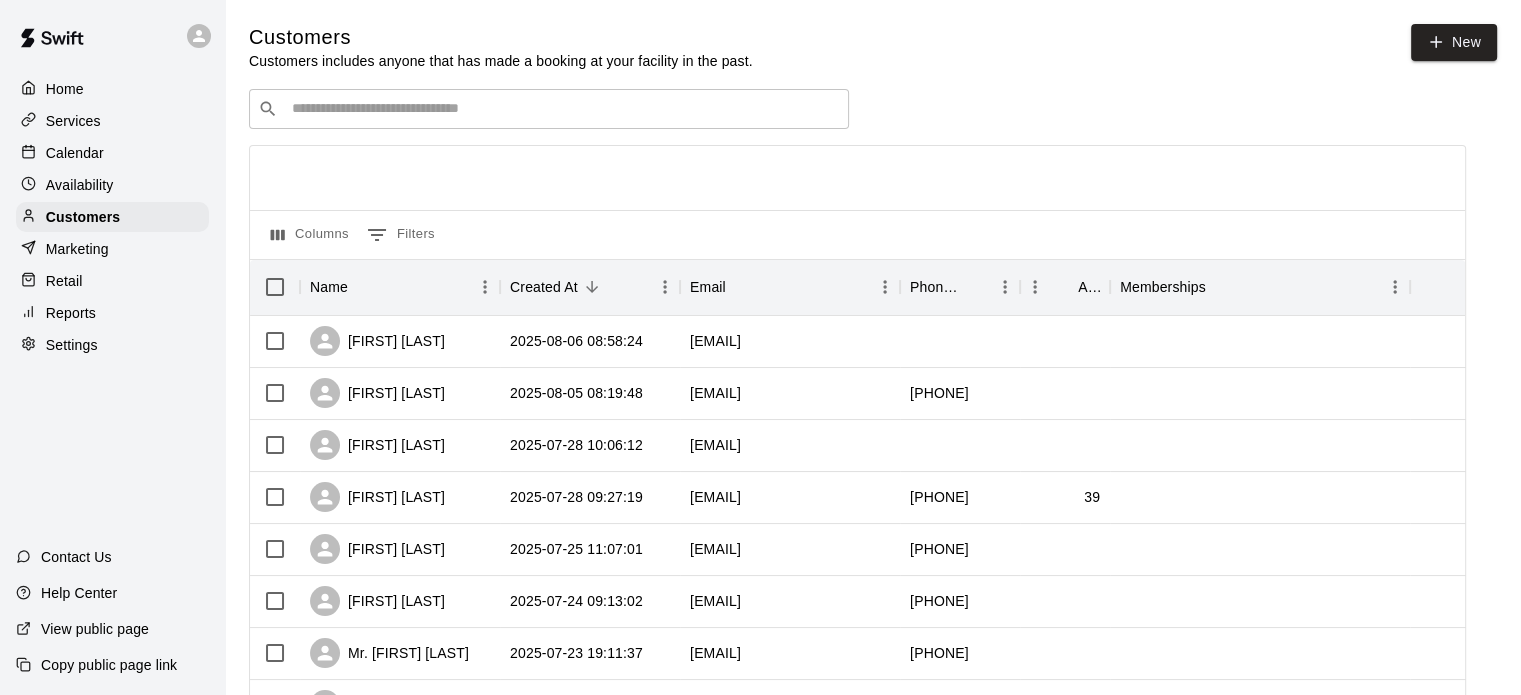 click at bounding box center (563, 109) 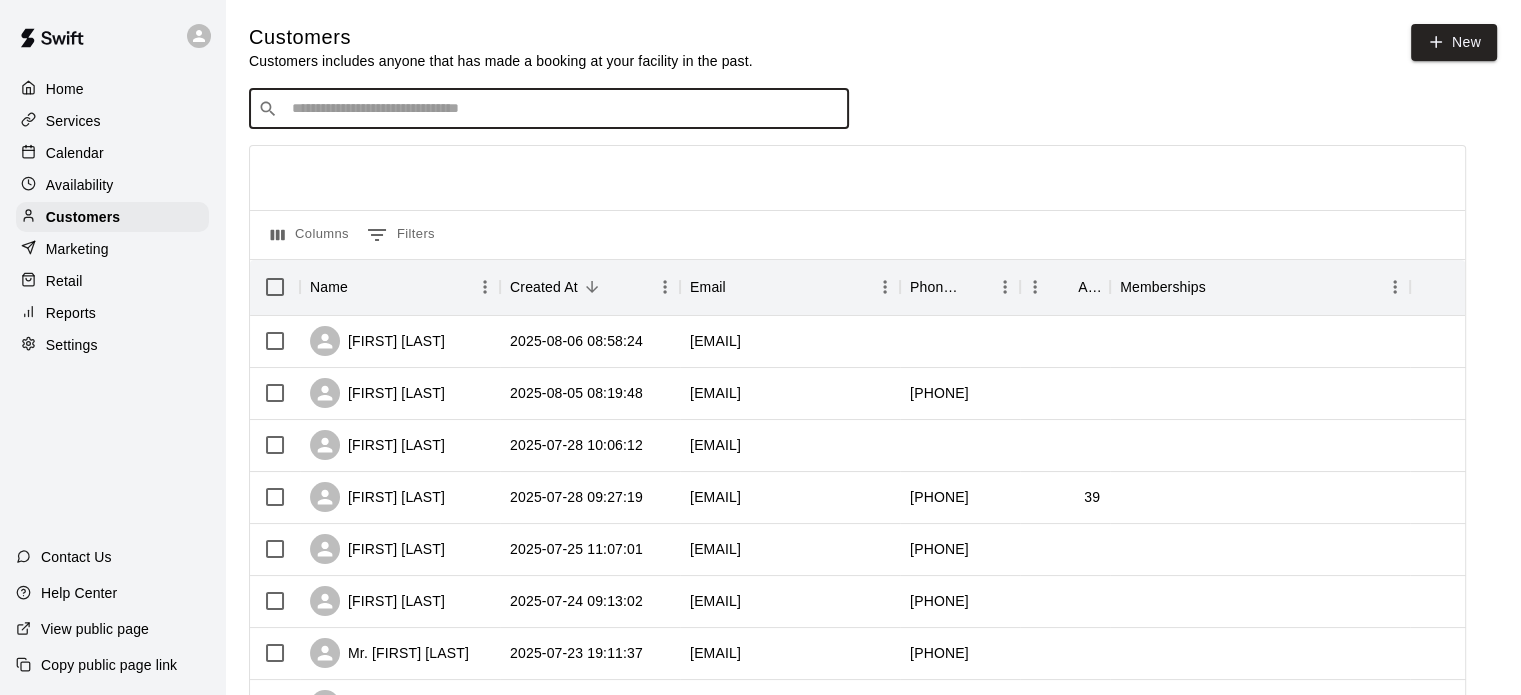 paste on "**********" 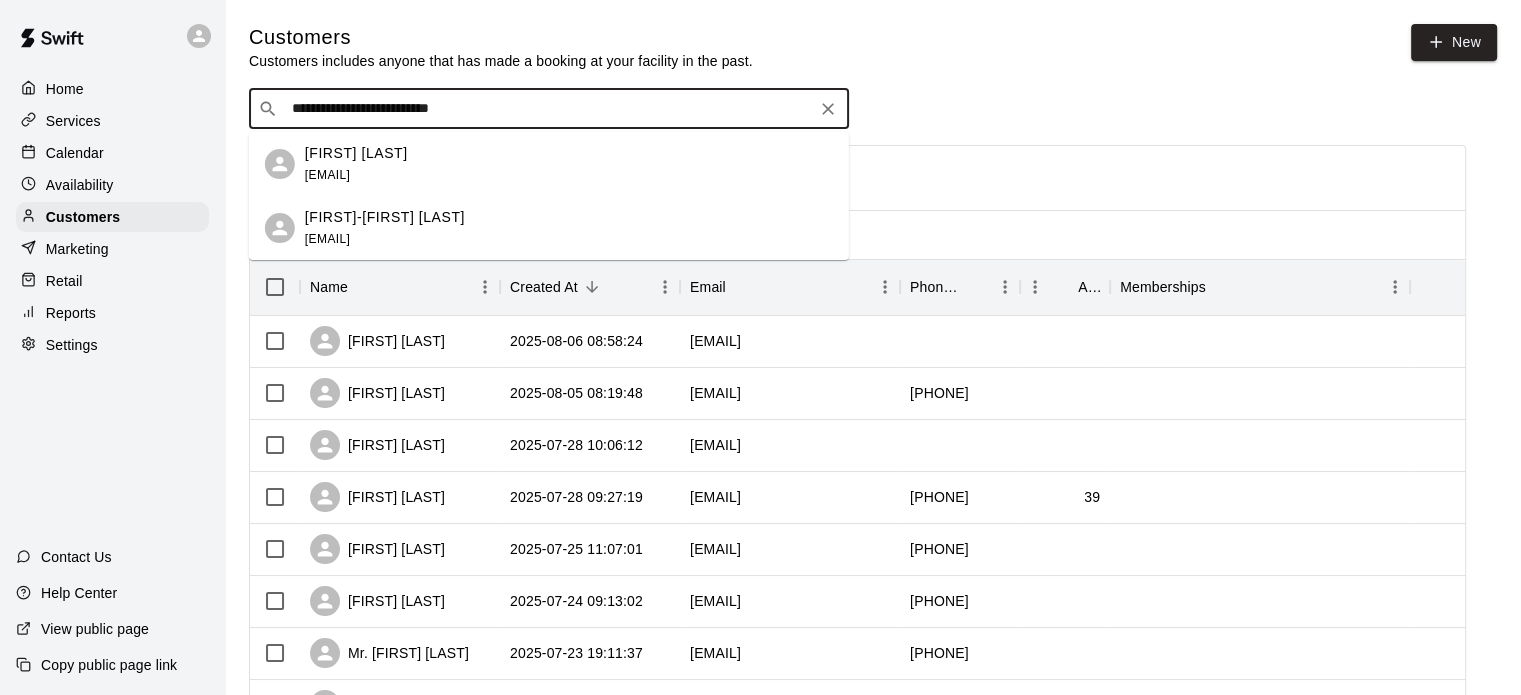 type on "**********" 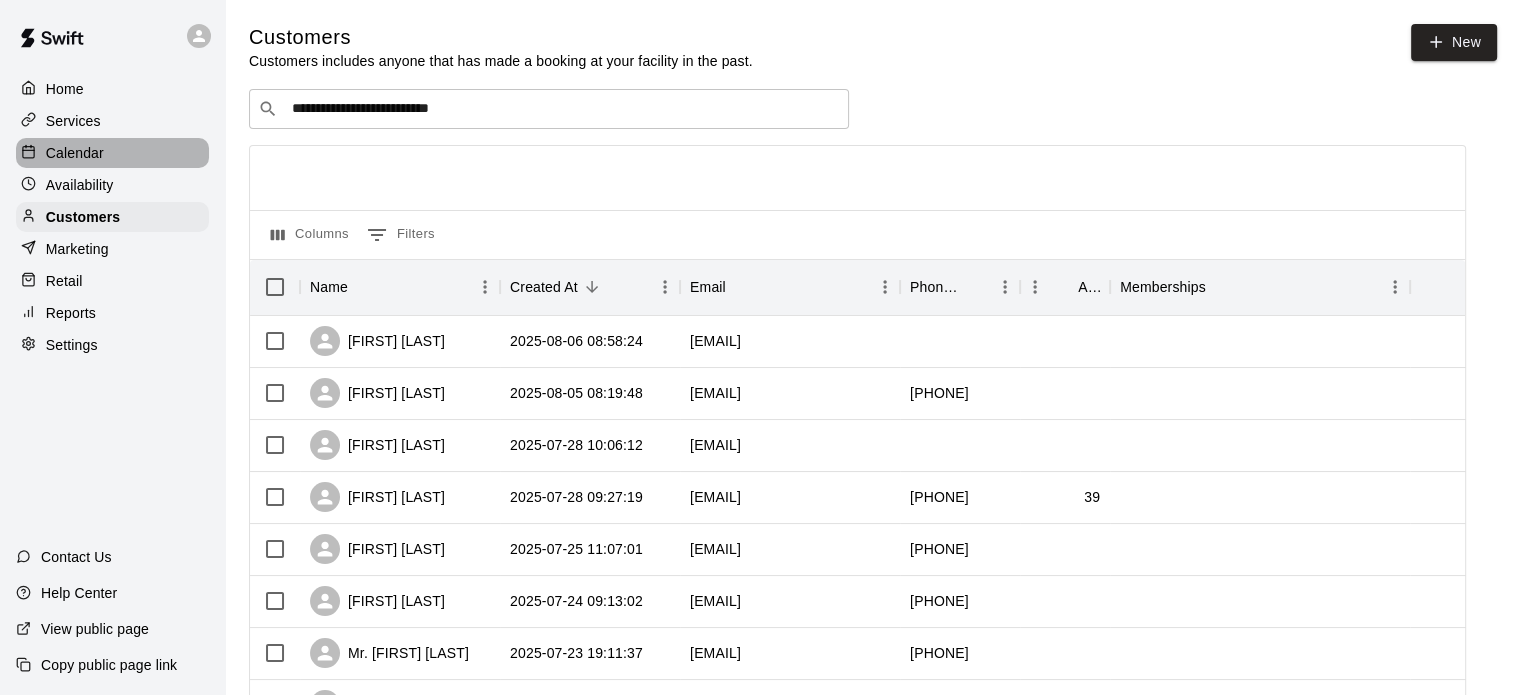 click on "Calendar" at bounding box center [75, 153] 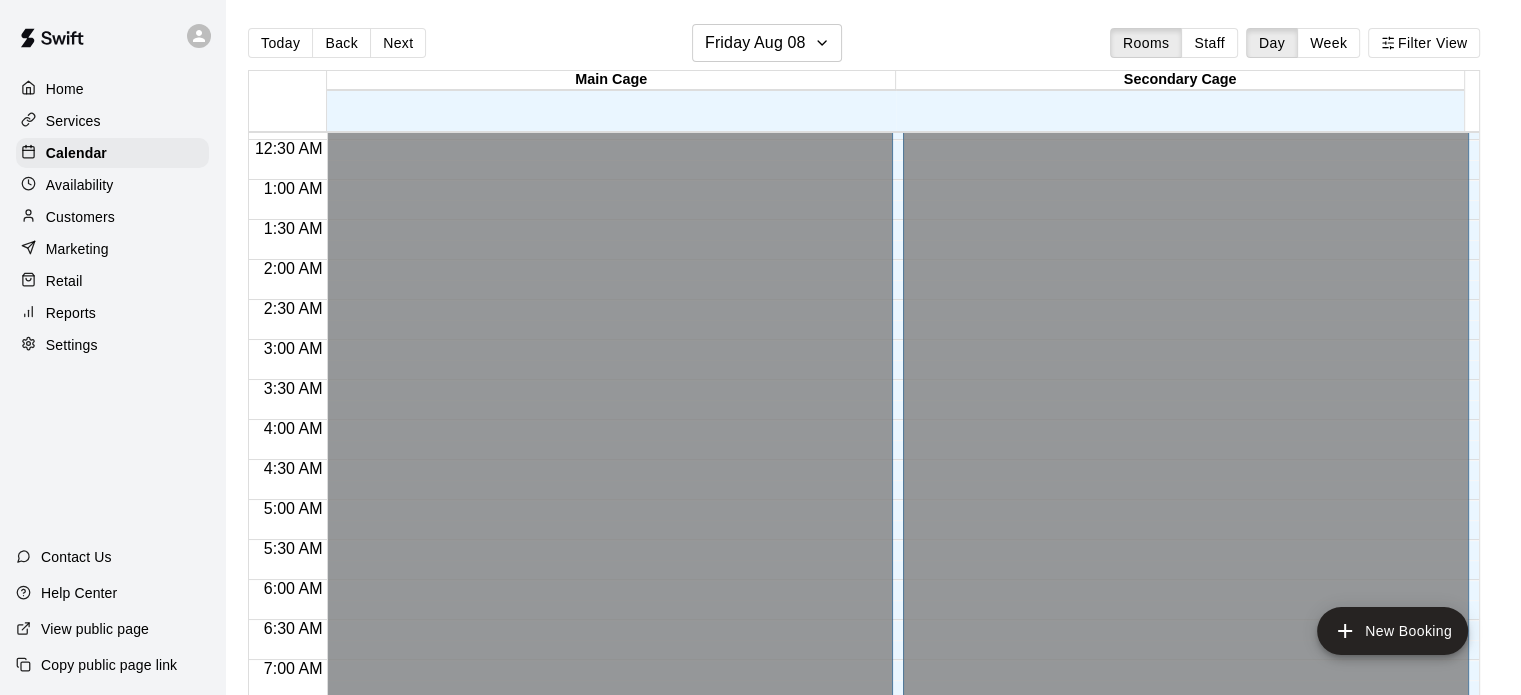 scroll, scrollTop: 0, scrollLeft: 0, axis: both 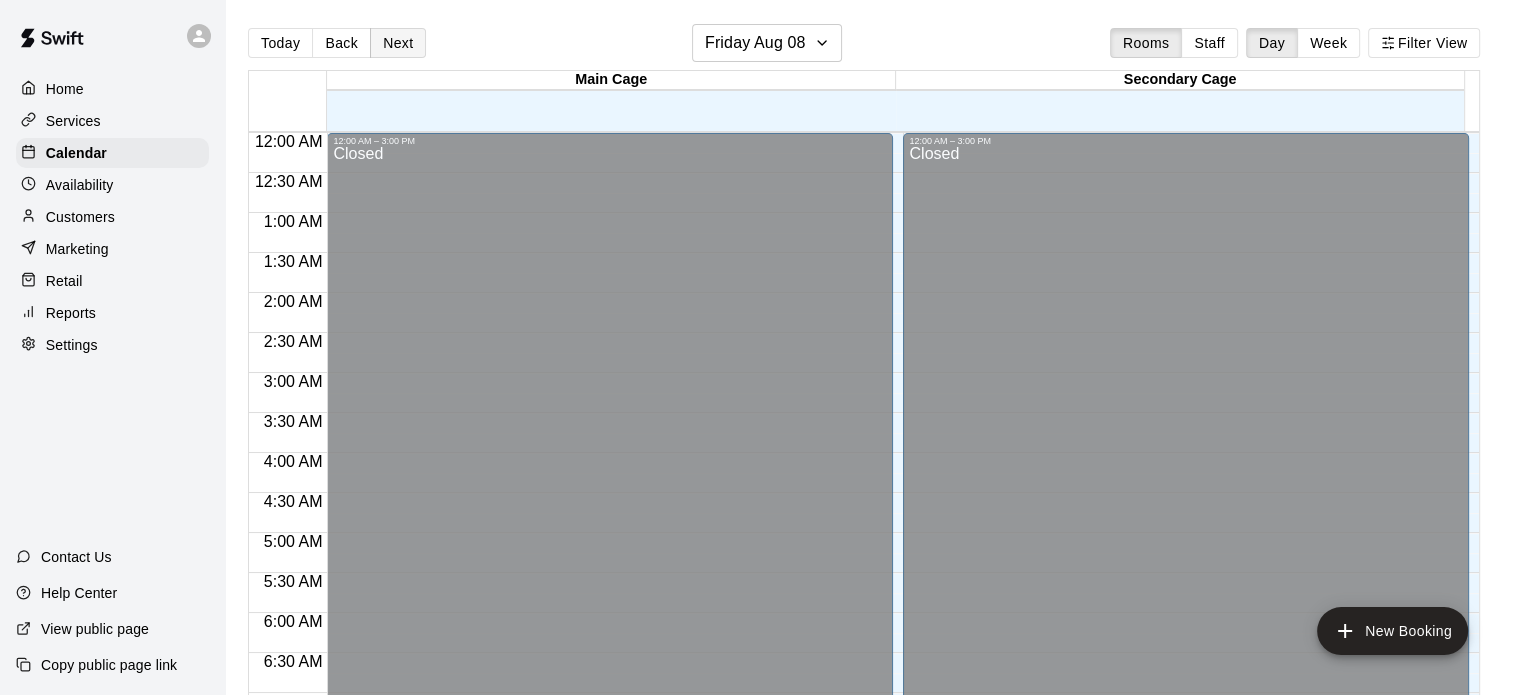 click on "Next" at bounding box center [398, 43] 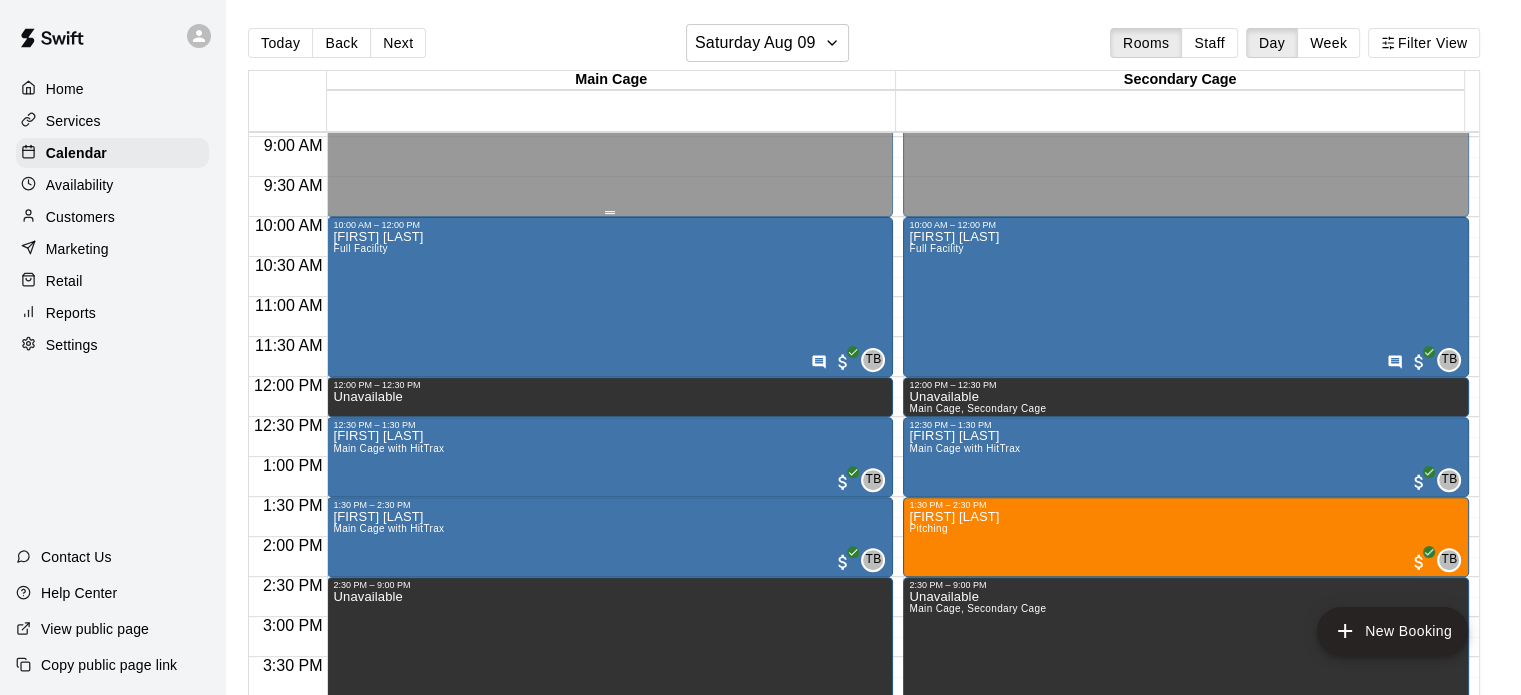 scroll, scrollTop: 0, scrollLeft: 0, axis: both 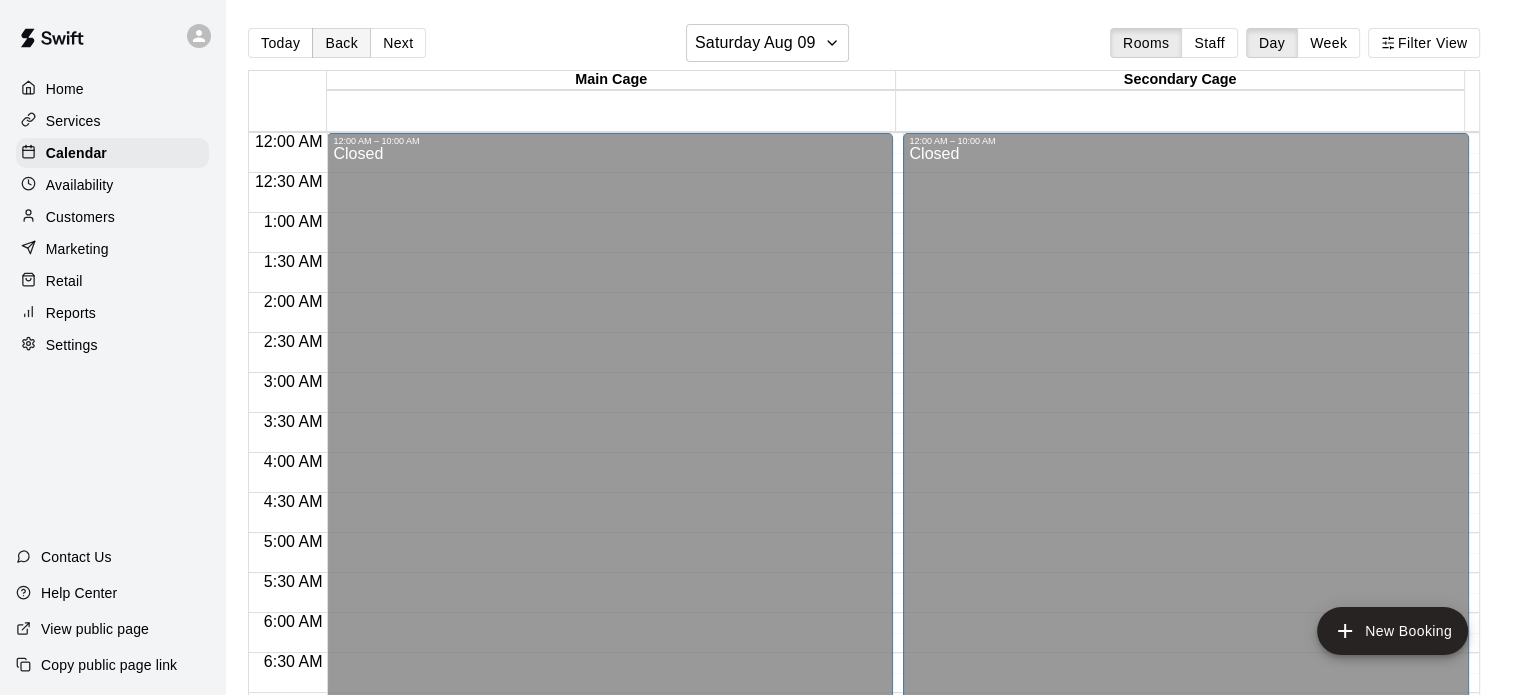 click on "Back" at bounding box center (341, 43) 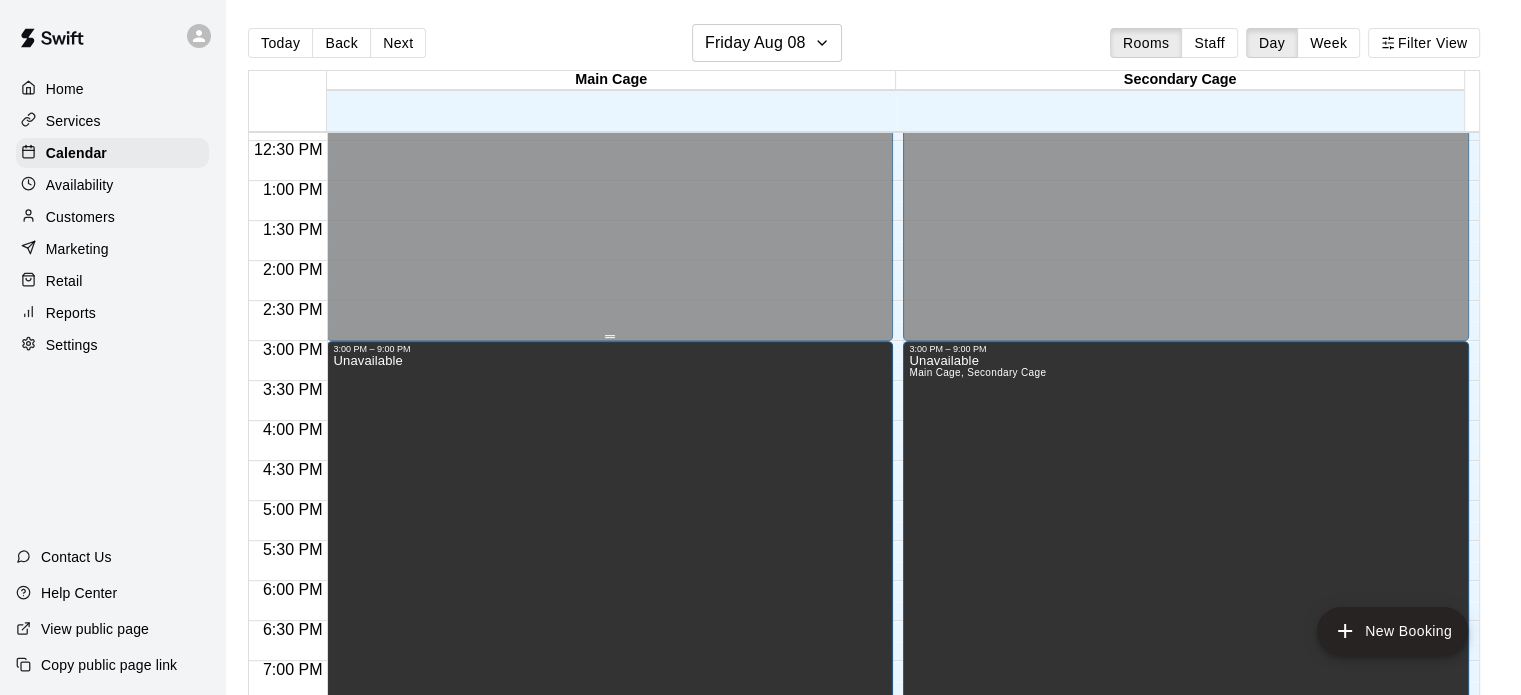 scroll, scrollTop: 1122, scrollLeft: 0, axis: vertical 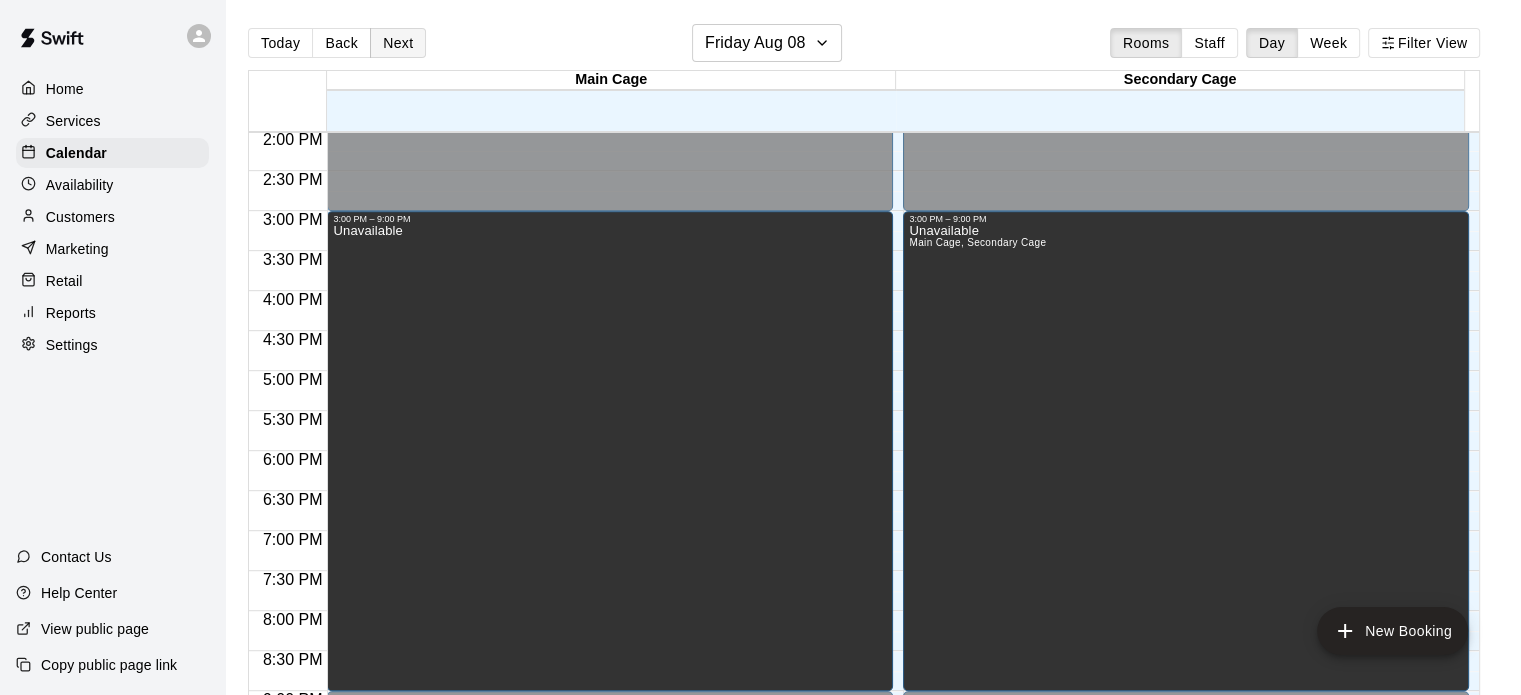click on "Next" at bounding box center [398, 43] 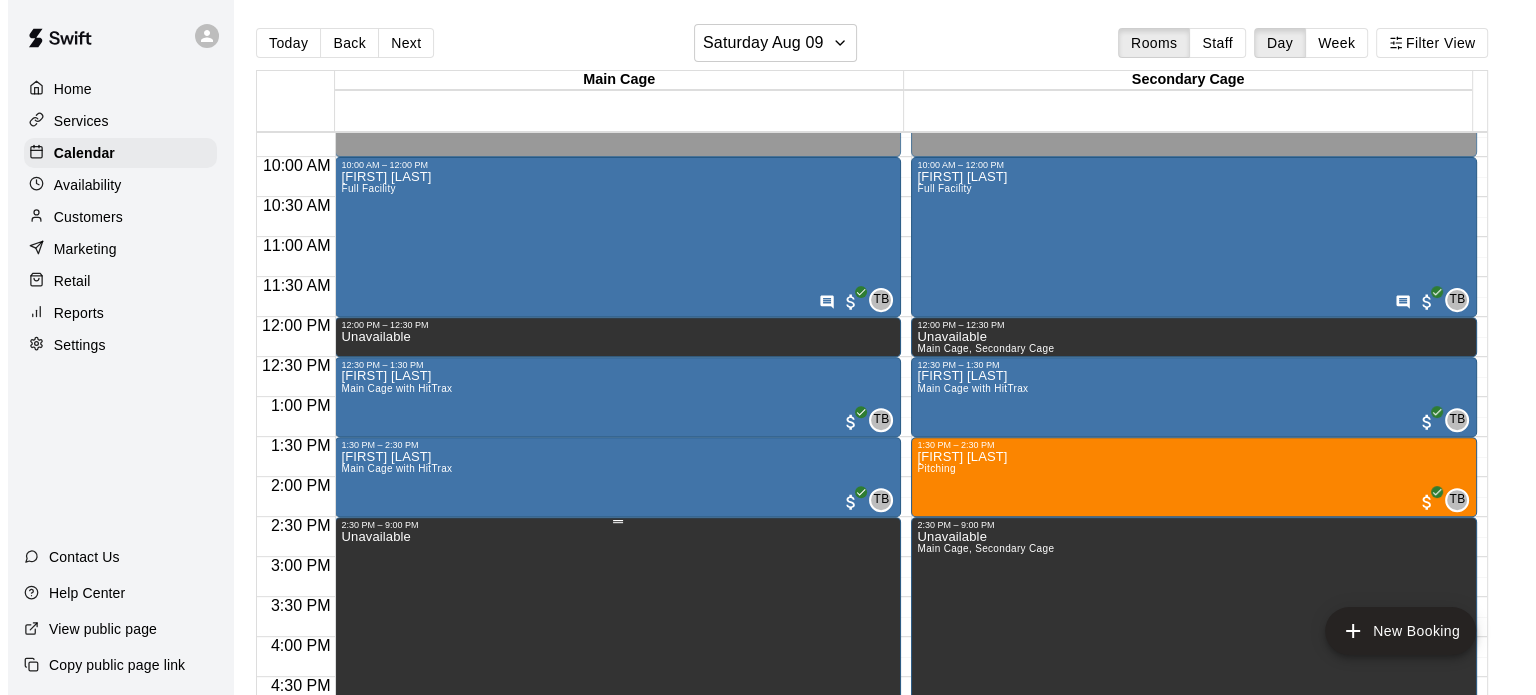 scroll, scrollTop: 776, scrollLeft: 0, axis: vertical 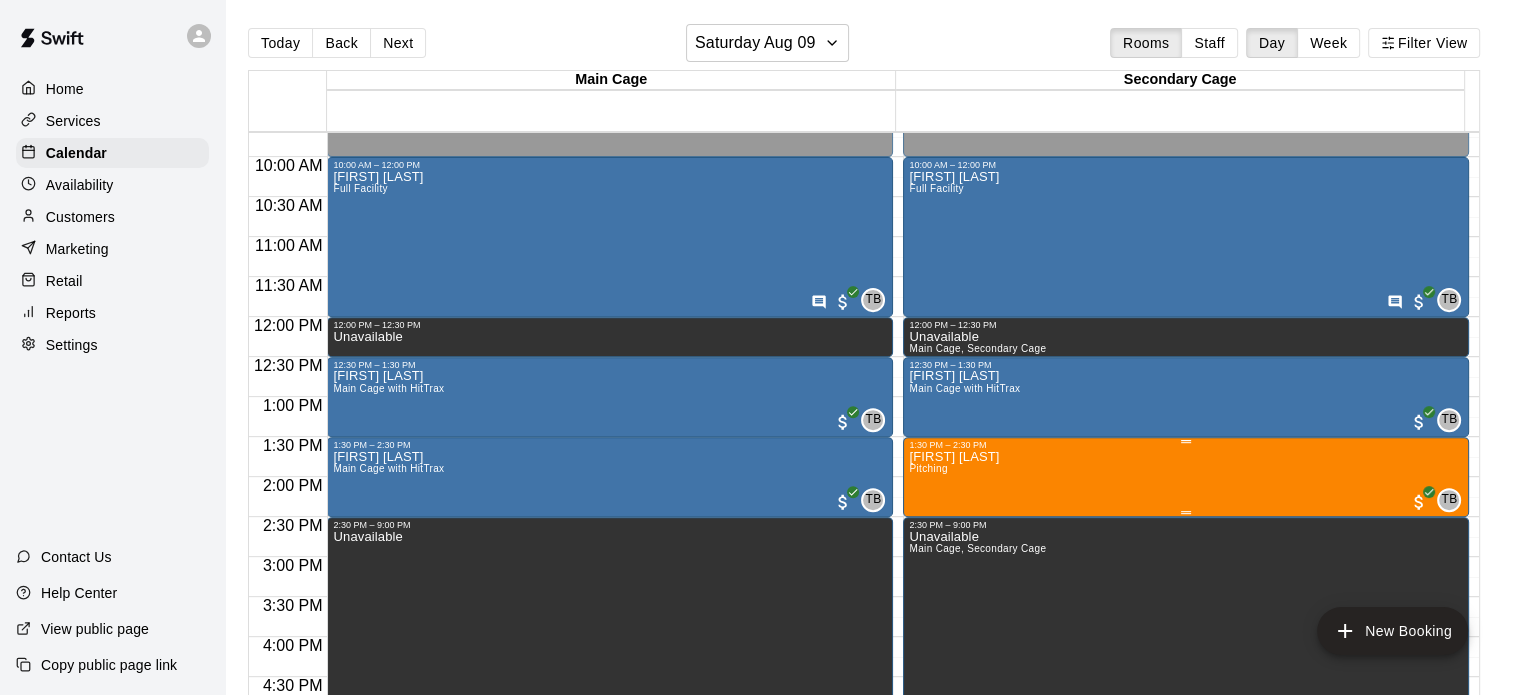click on "[FIRST] [LAST] Pitching TB 0" at bounding box center [1186, 797] 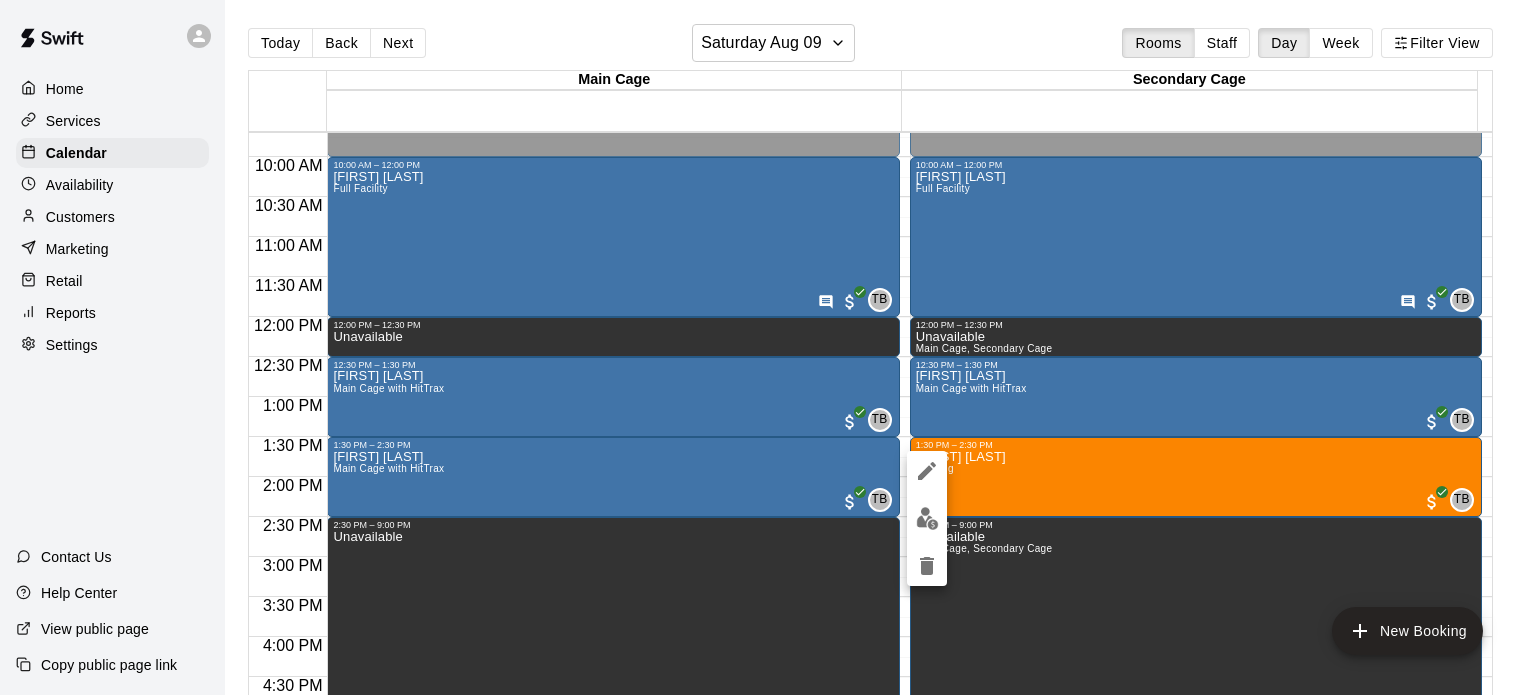 click at bounding box center [768, 347] 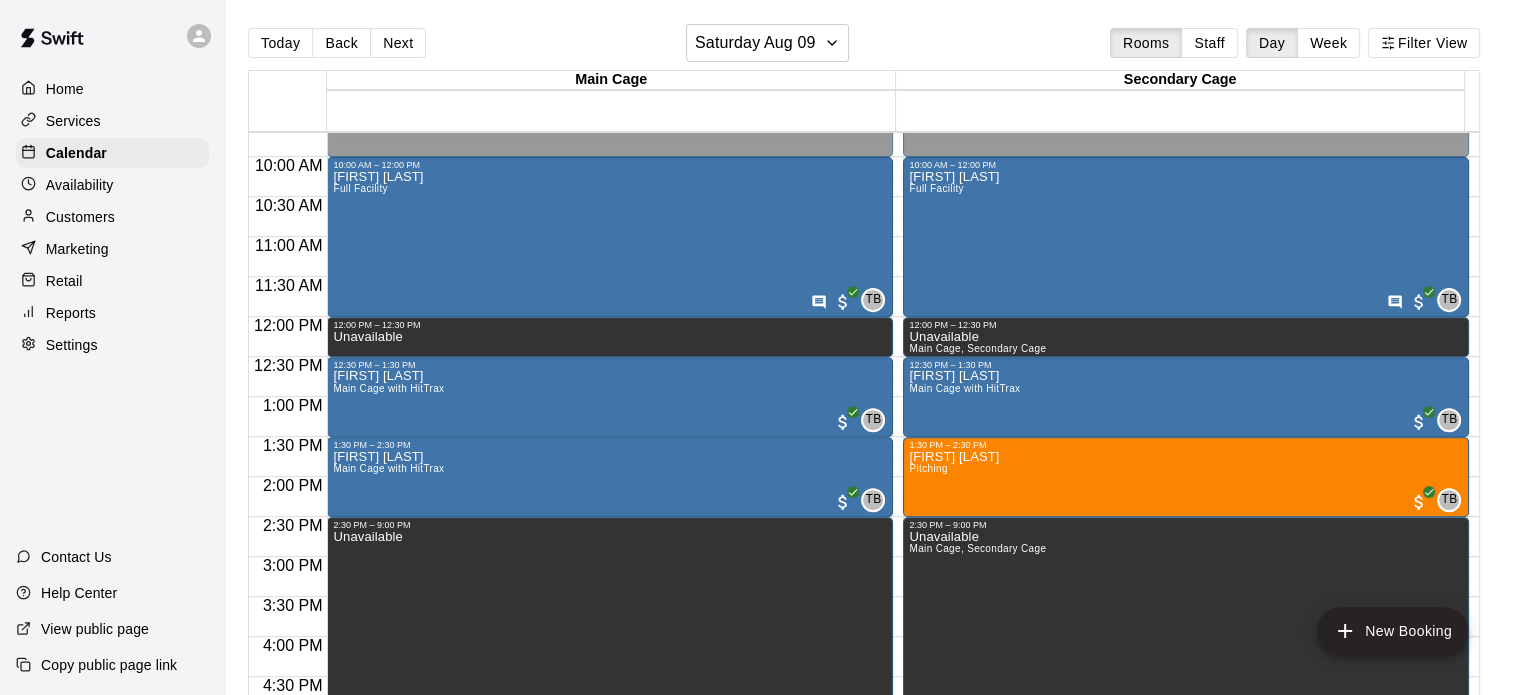 click on "Customers" at bounding box center (80, 217) 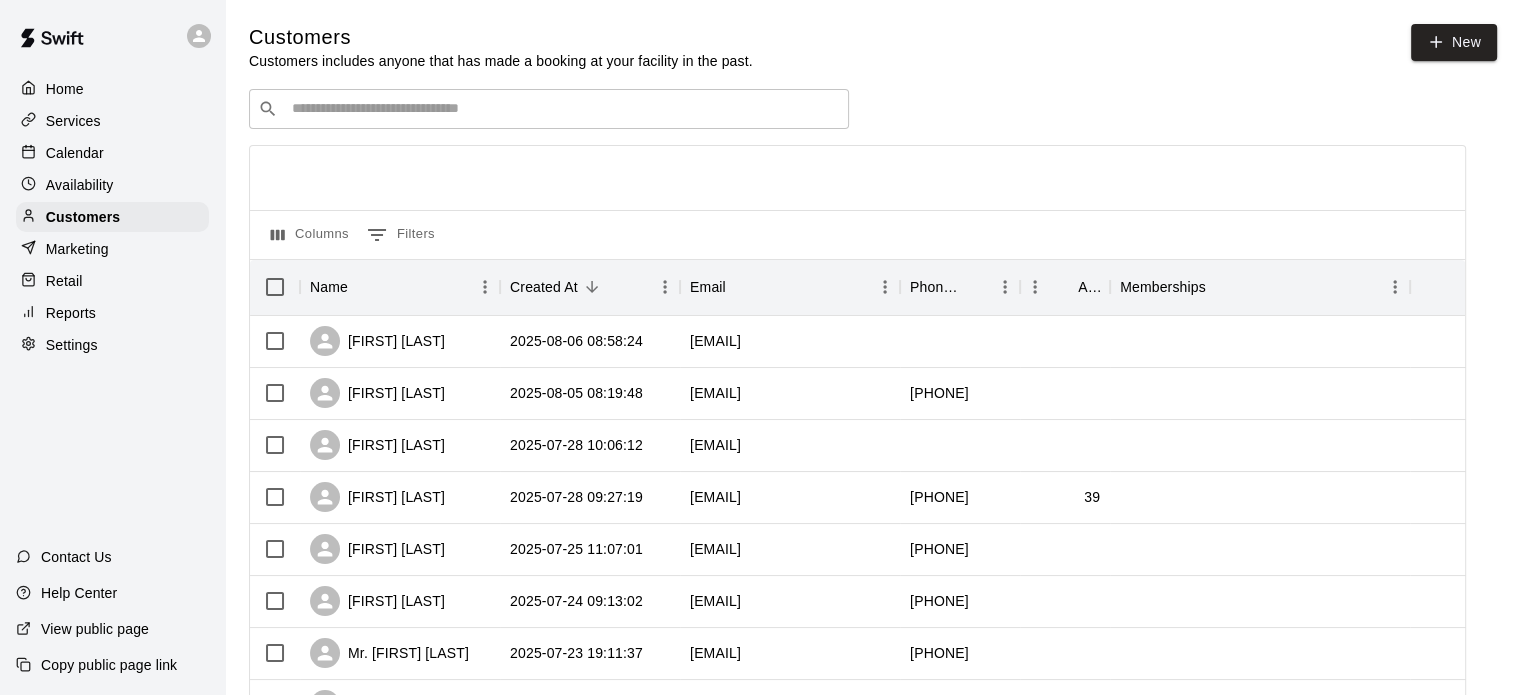 click on "​ ​" at bounding box center [549, 109] 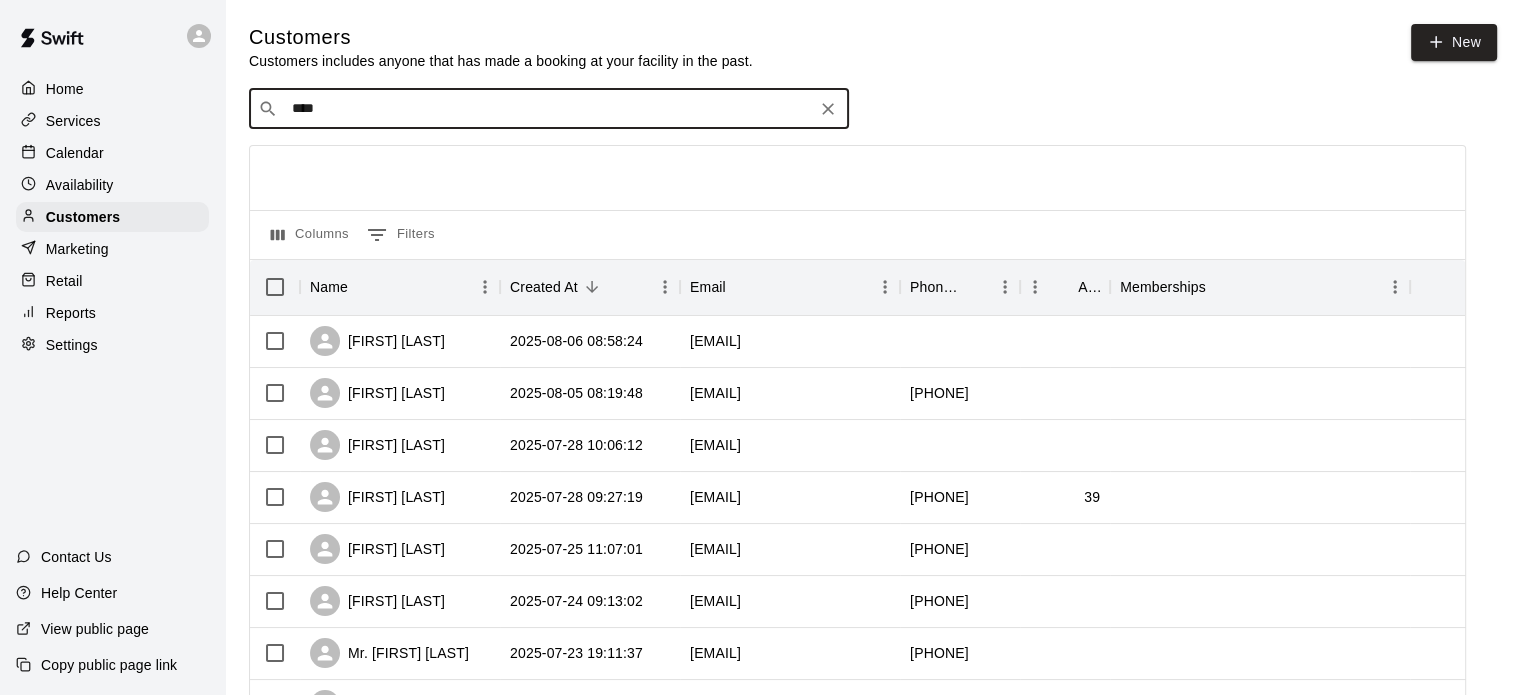 type on "*****" 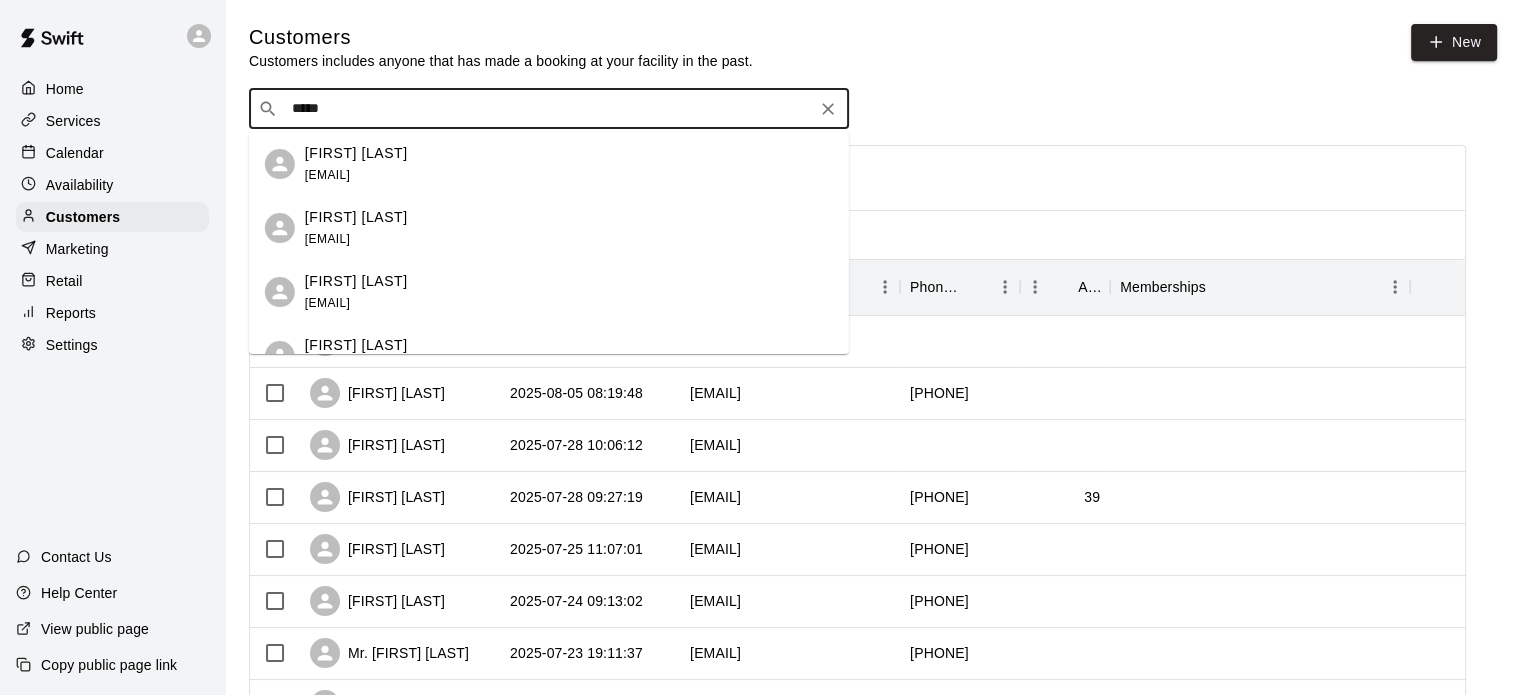 click on "[EMAIL]" at bounding box center (327, 239) 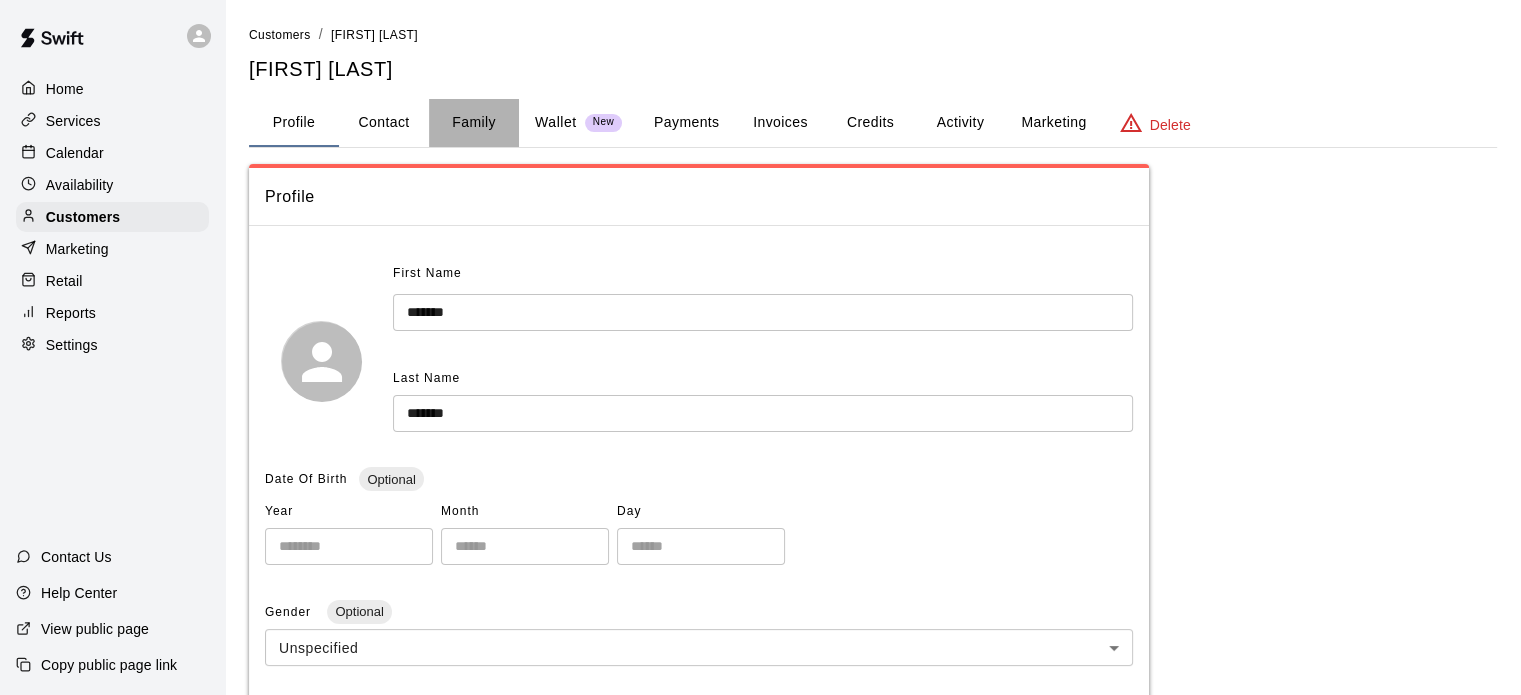 click on "Family" at bounding box center (474, 123) 